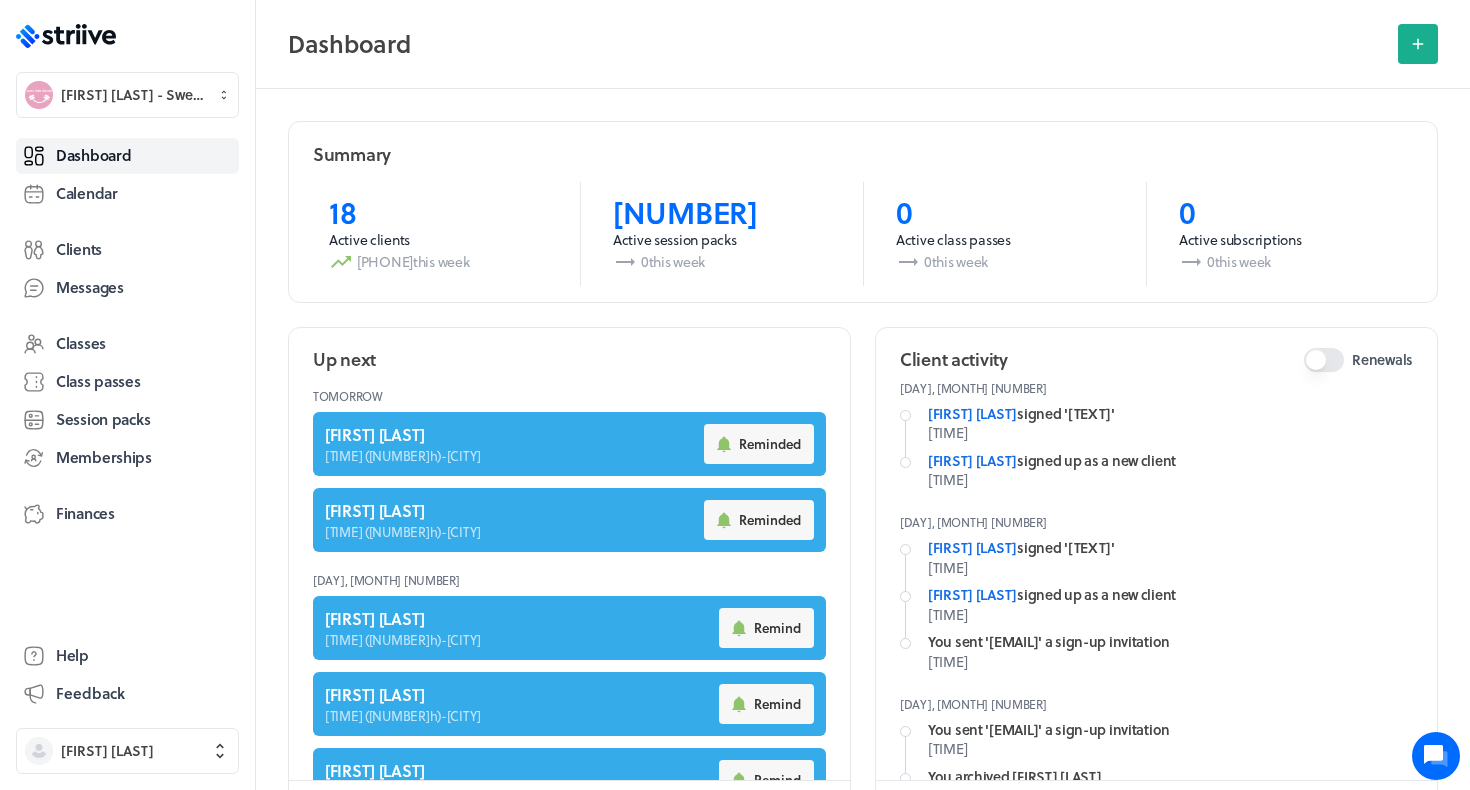 scroll, scrollTop: 0, scrollLeft: 0, axis: both 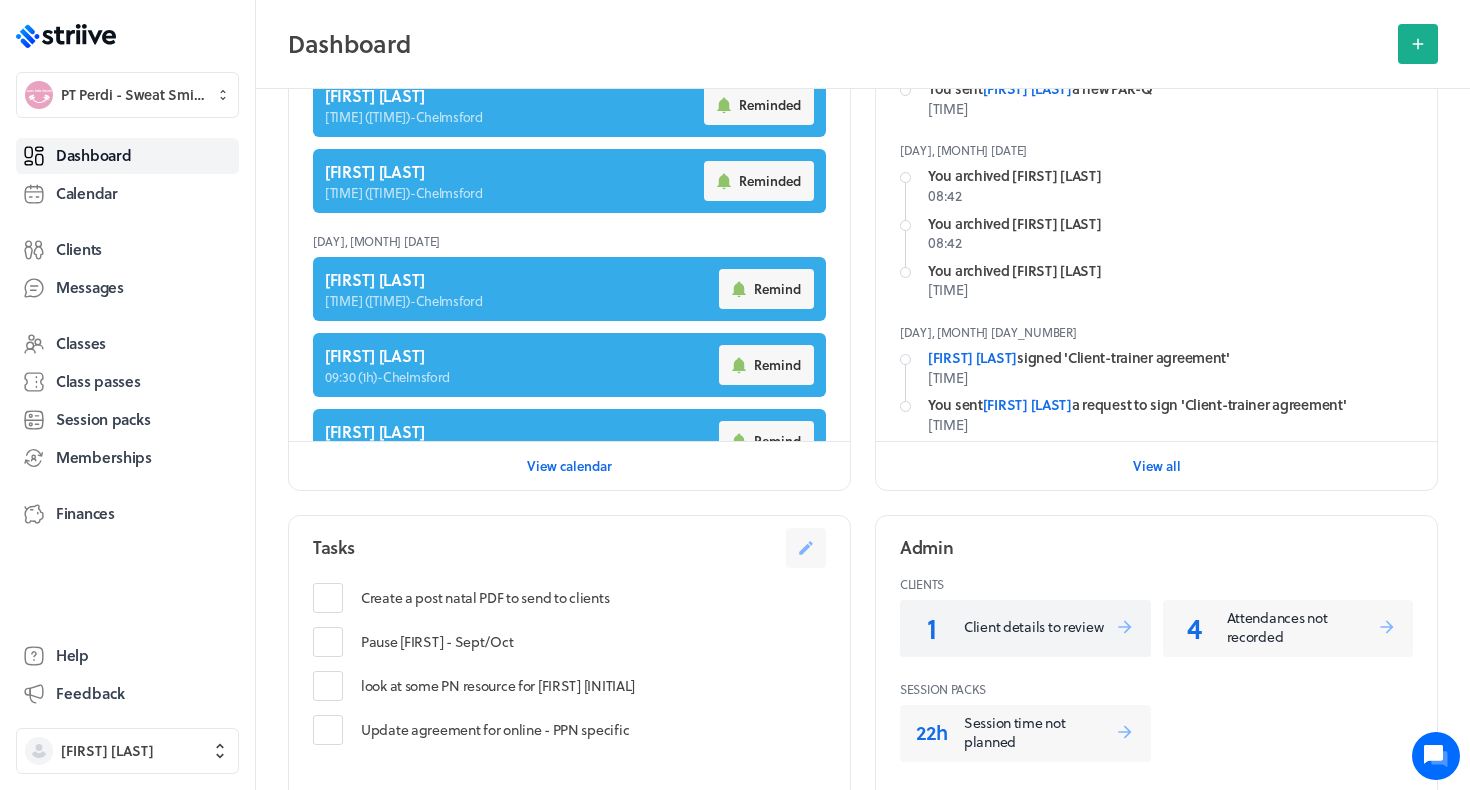 click on "1 Client details to review" at bounding box center [1025, 628] 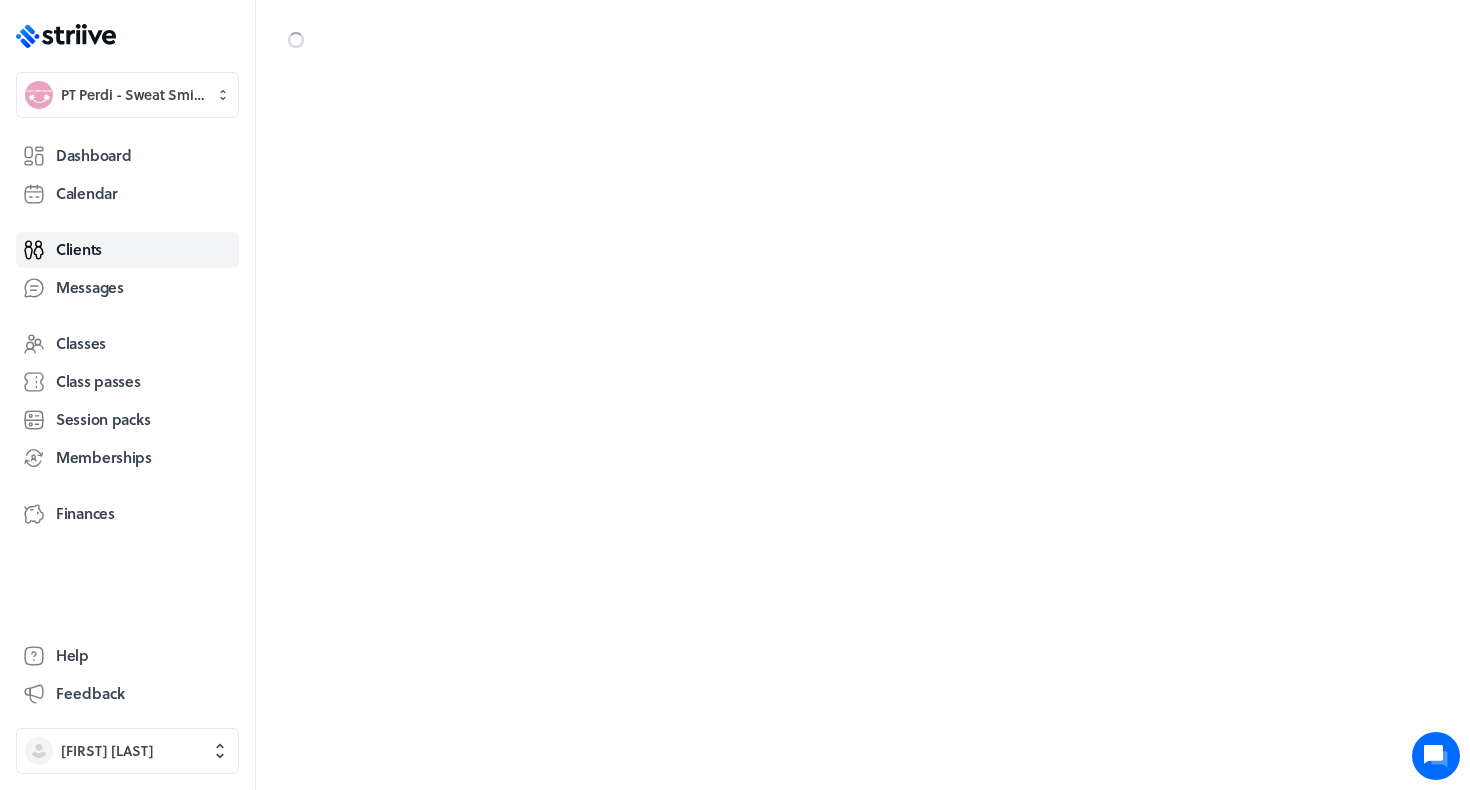 scroll, scrollTop: 0, scrollLeft: 0, axis: both 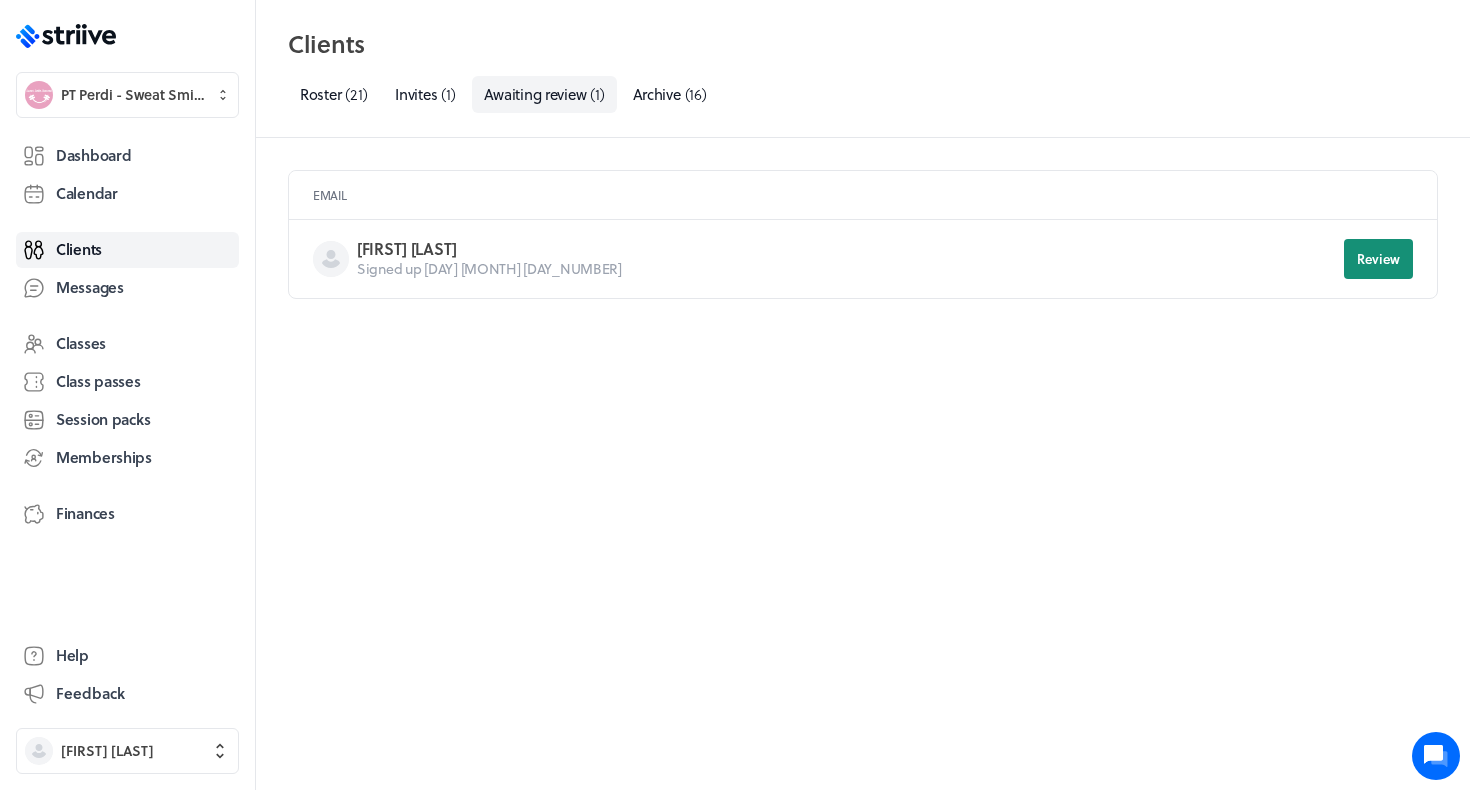 click on "Review" at bounding box center [1378, 259] 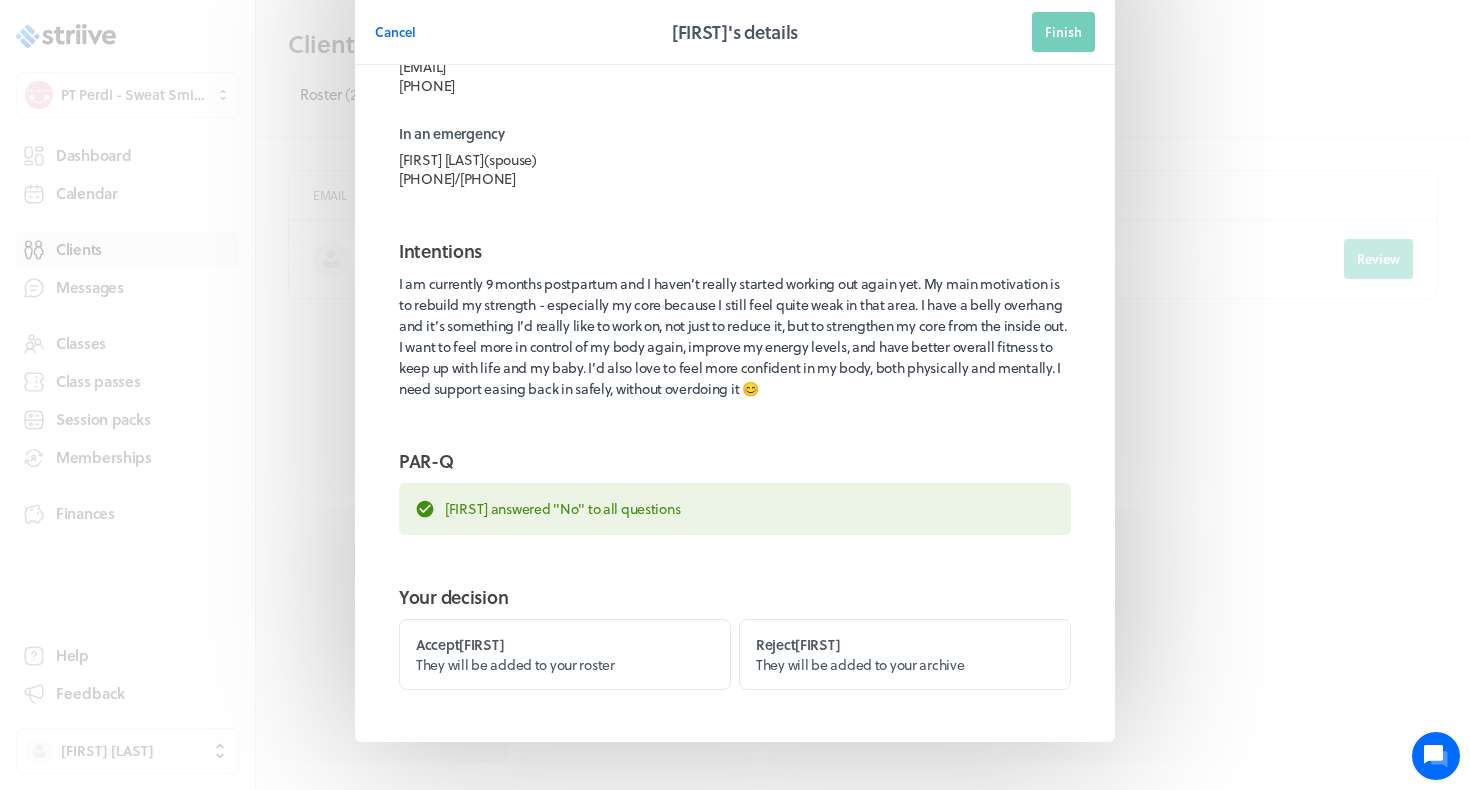scroll, scrollTop: 122, scrollLeft: 0, axis: vertical 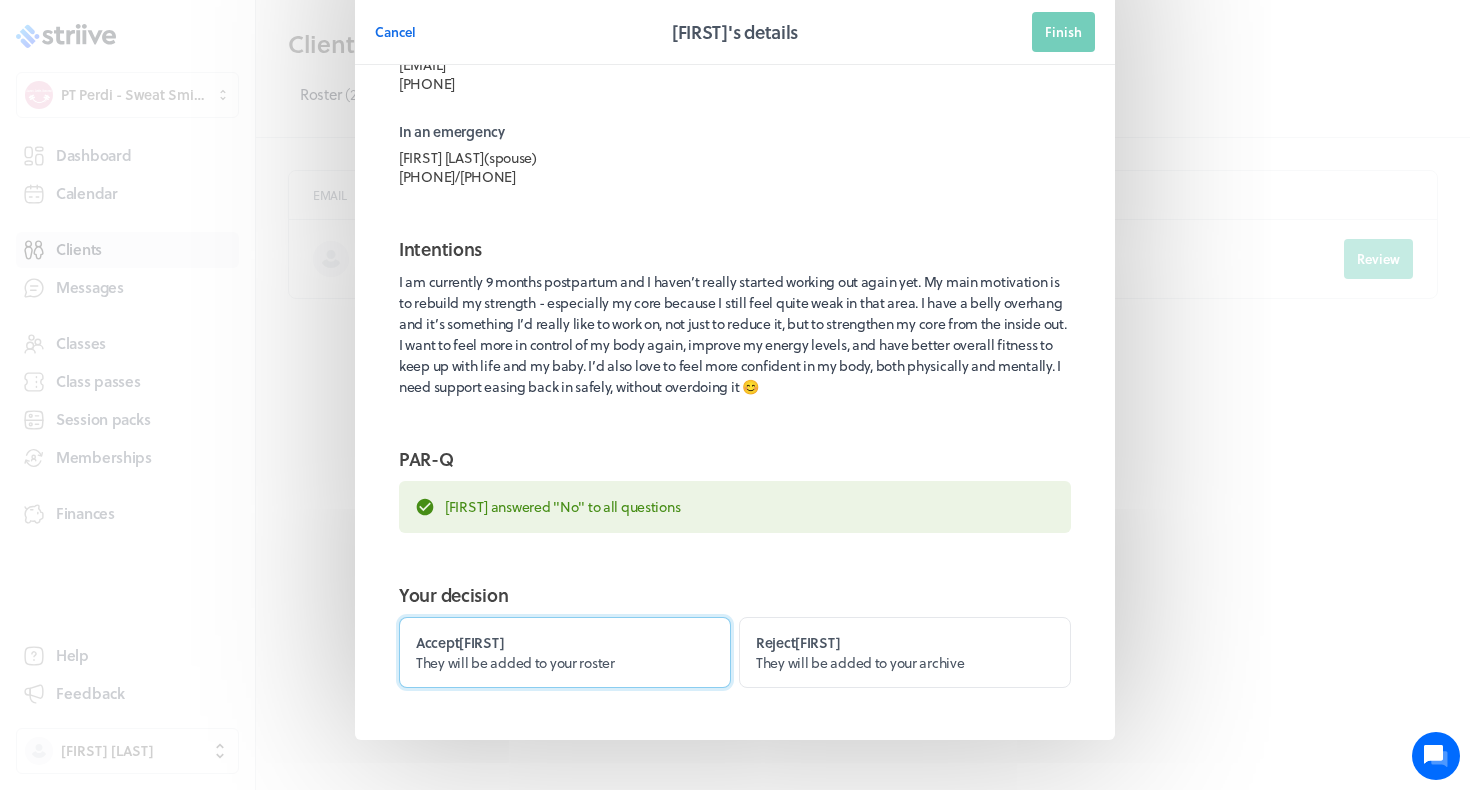 click on "Accept  [FIRST] They will be added to your roster" at bounding box center [565, 652] 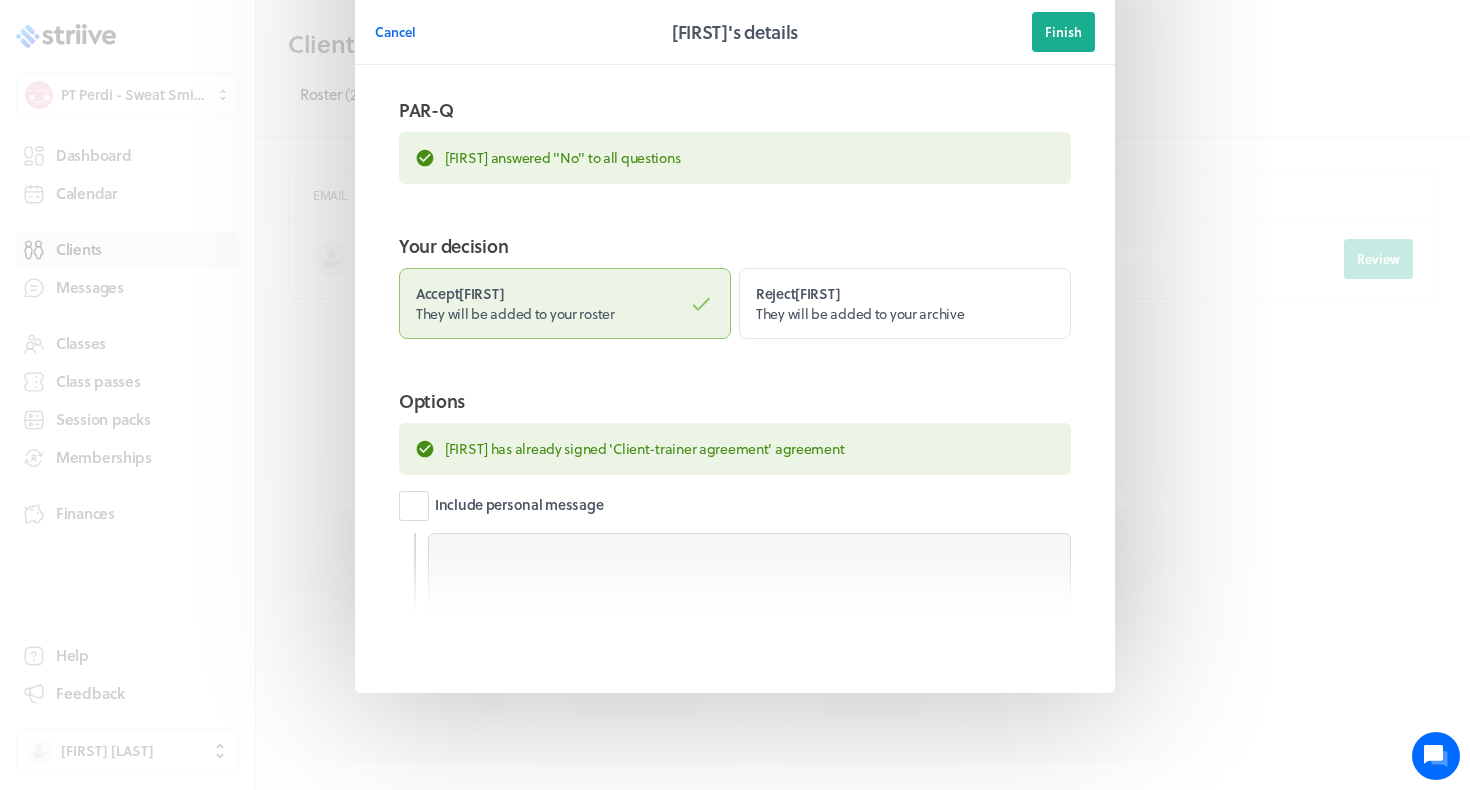 scroll, scrollTop: 470, scrollLeft: 0, axis: vertical 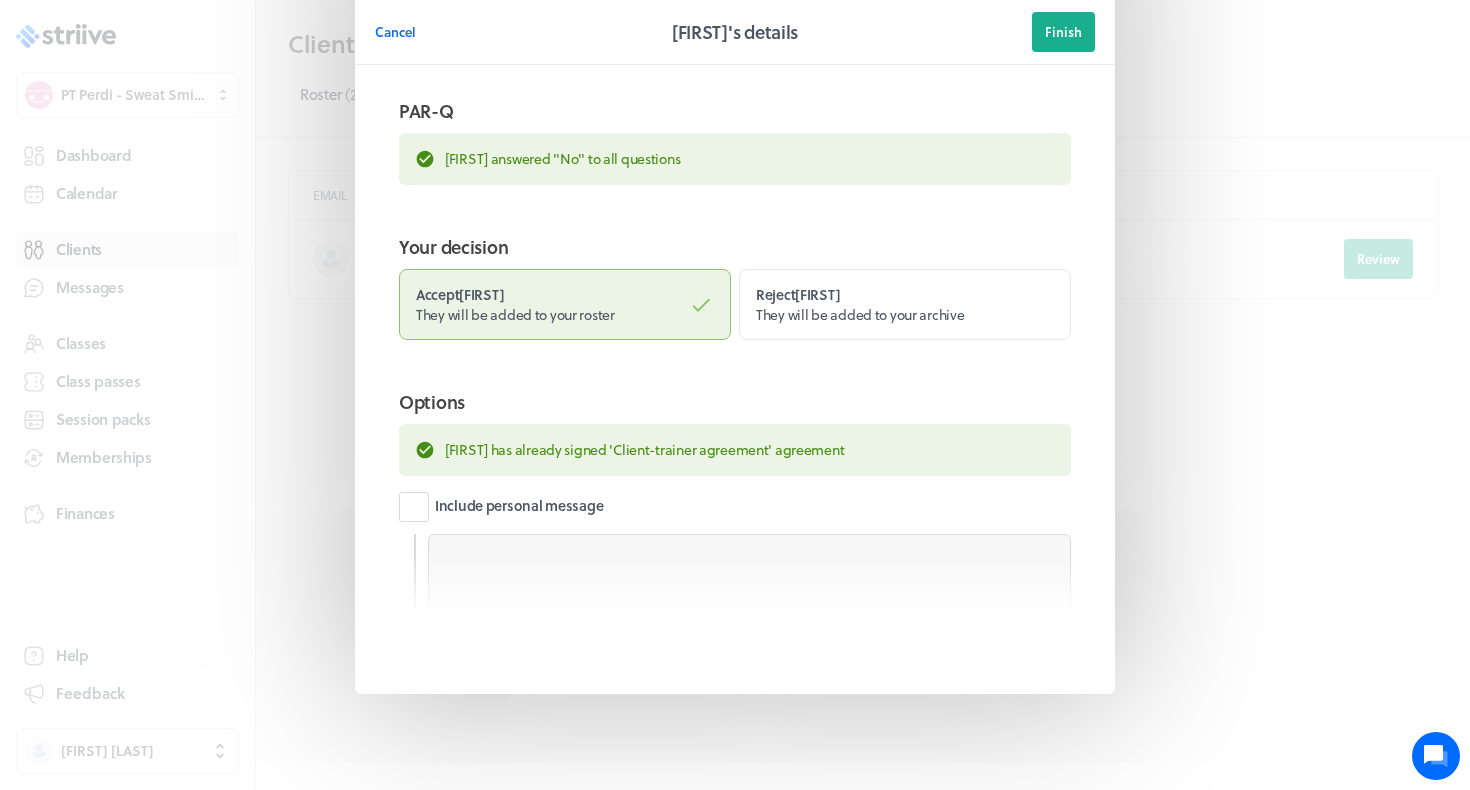 click on "Finish" at bounding box center (1063, 32) 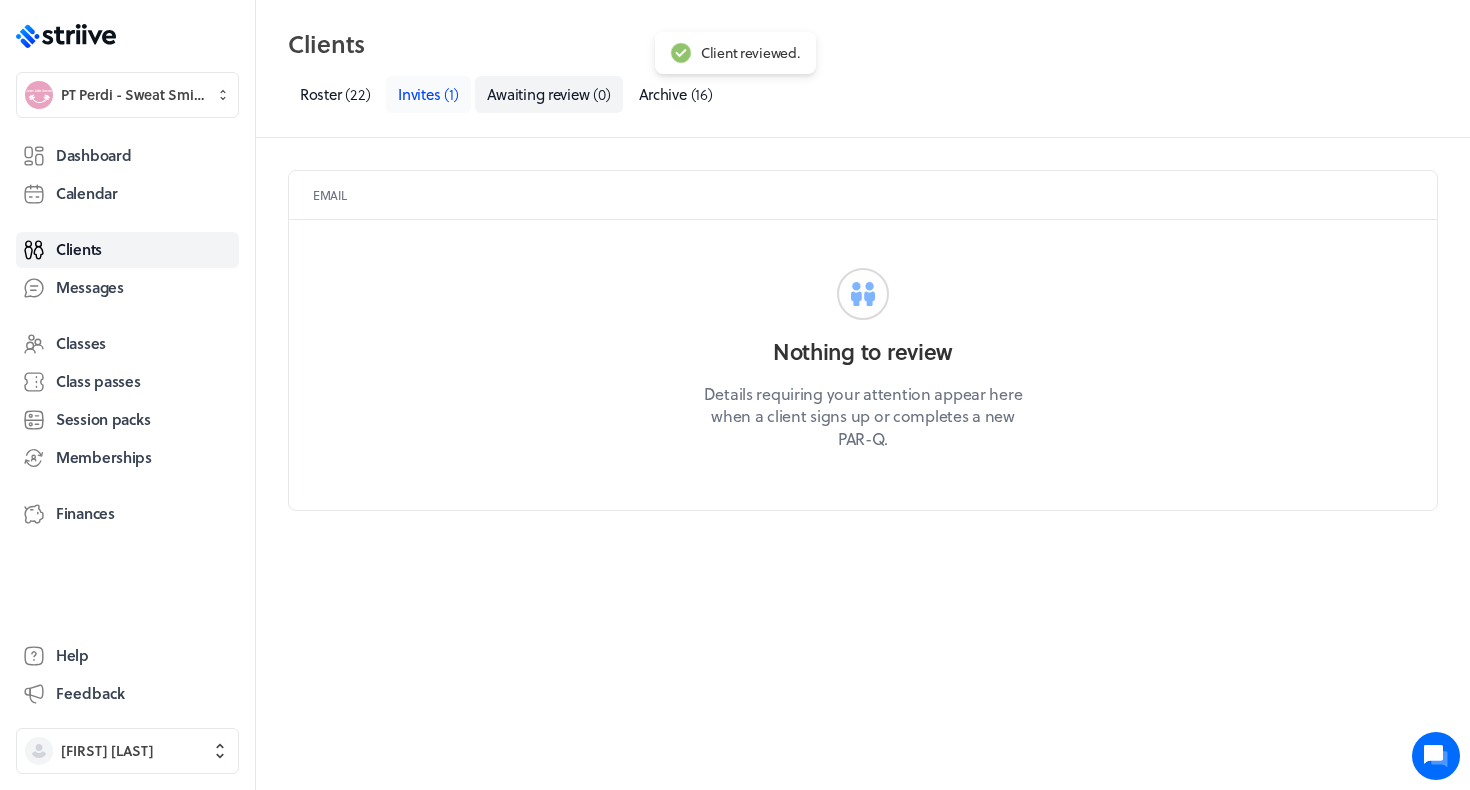 click on "Invites" at bounding box center [419, 94] 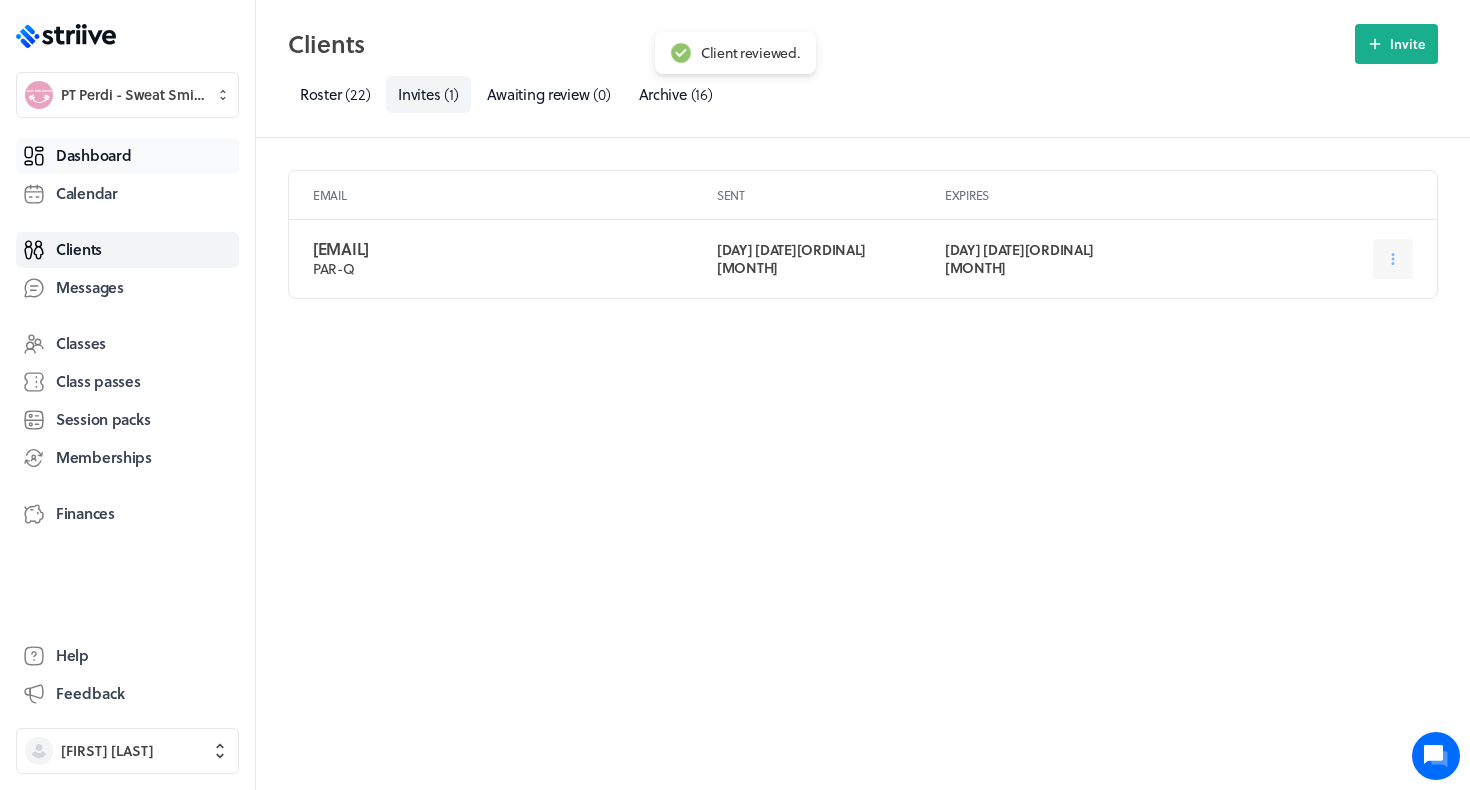 click on "Dashboard" at bounding box center (127, 156) 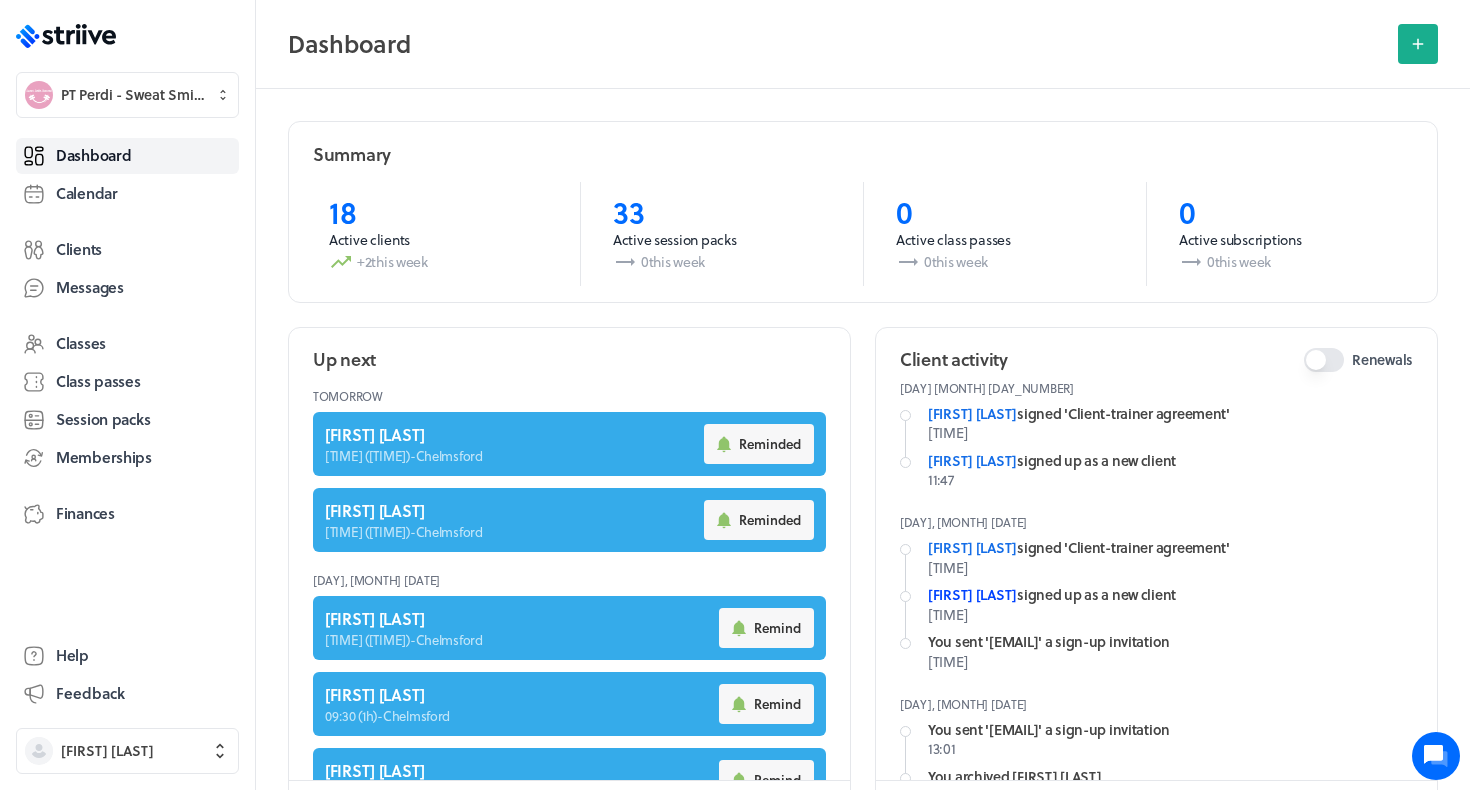 scroll, scrollTop: 15, scrollLeft: 0, axis: vertical 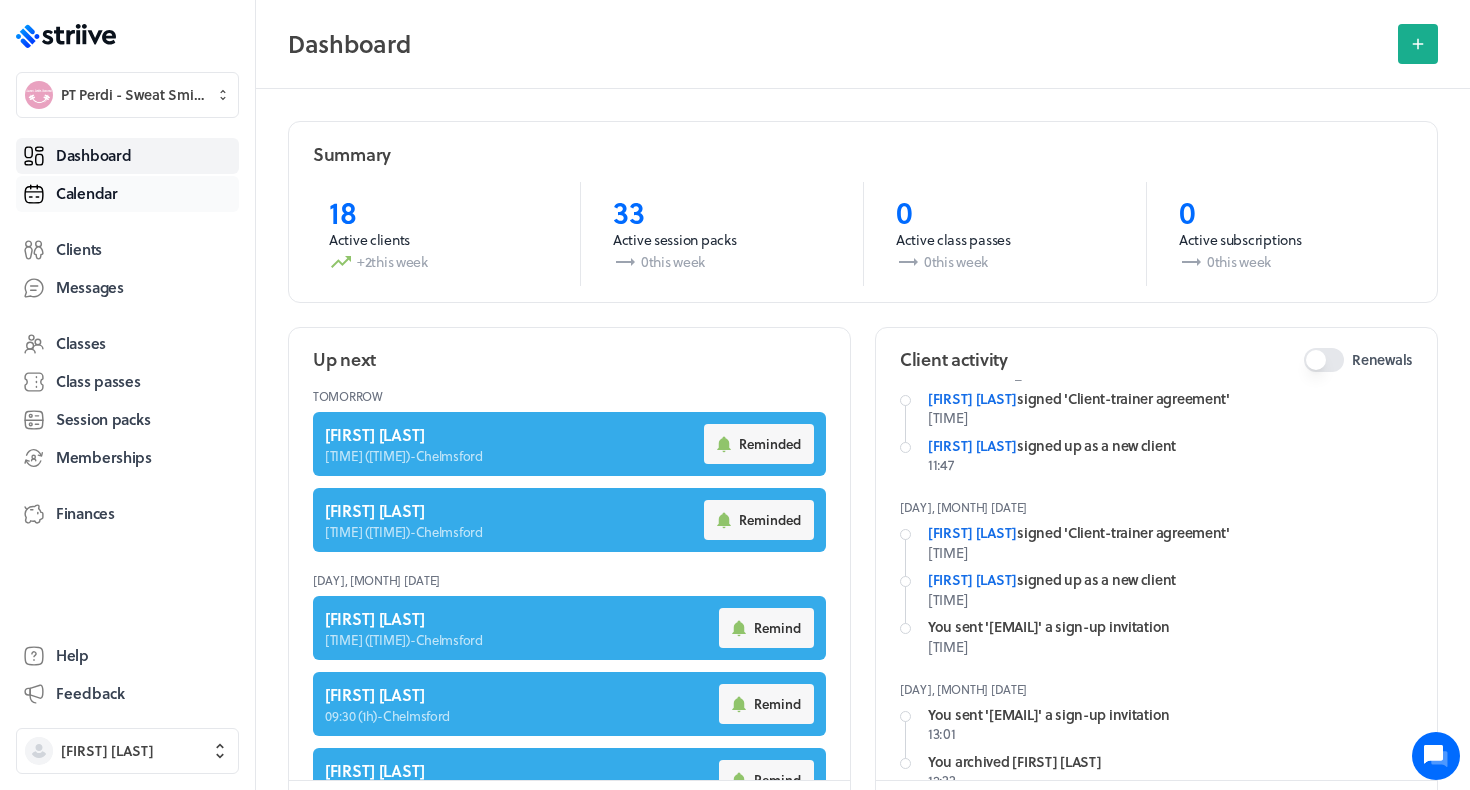 click on "Calendar" at bounding box center [87, 193] 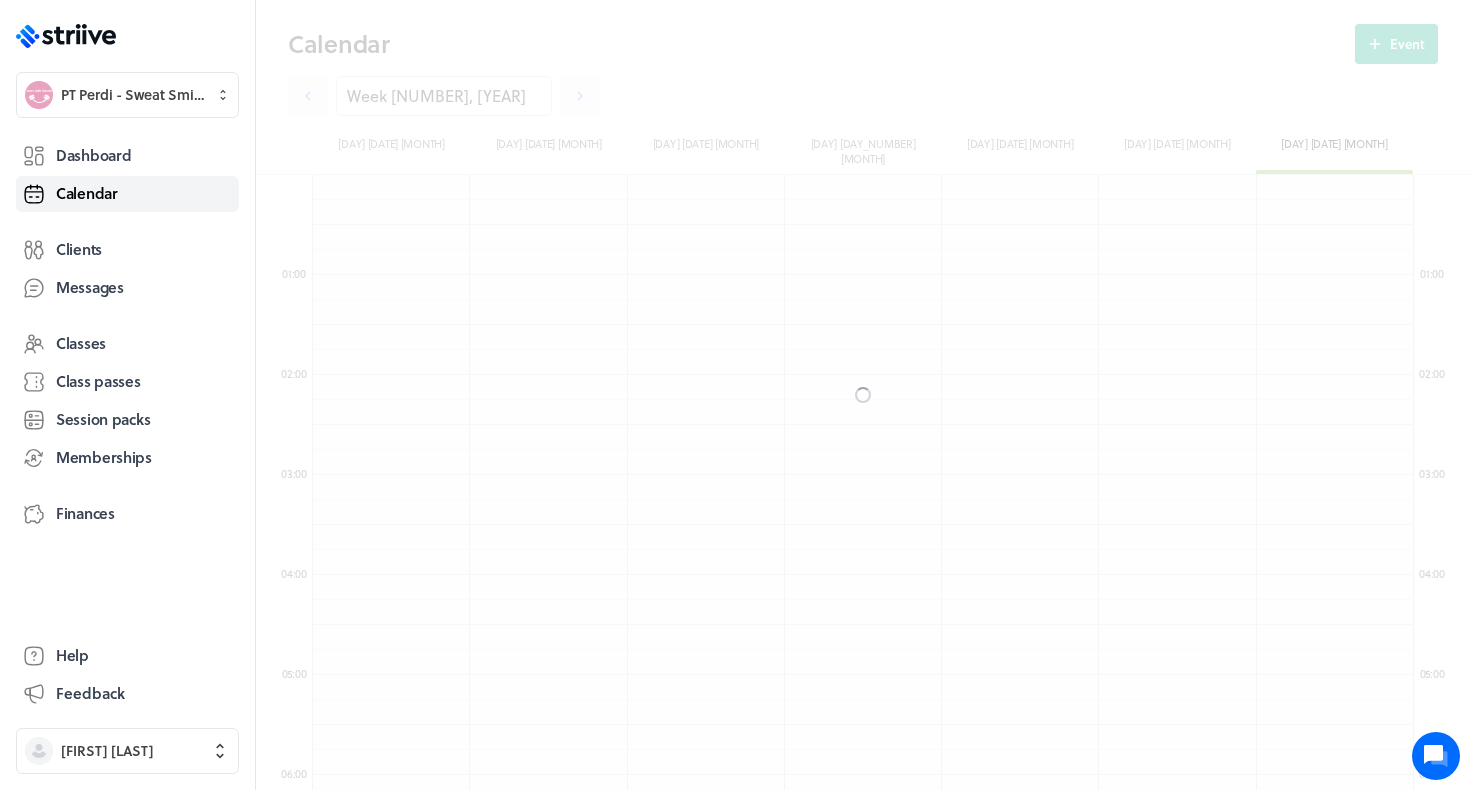 scroll, scrollTop: 550, scrollLeft: 0, axis: vertical 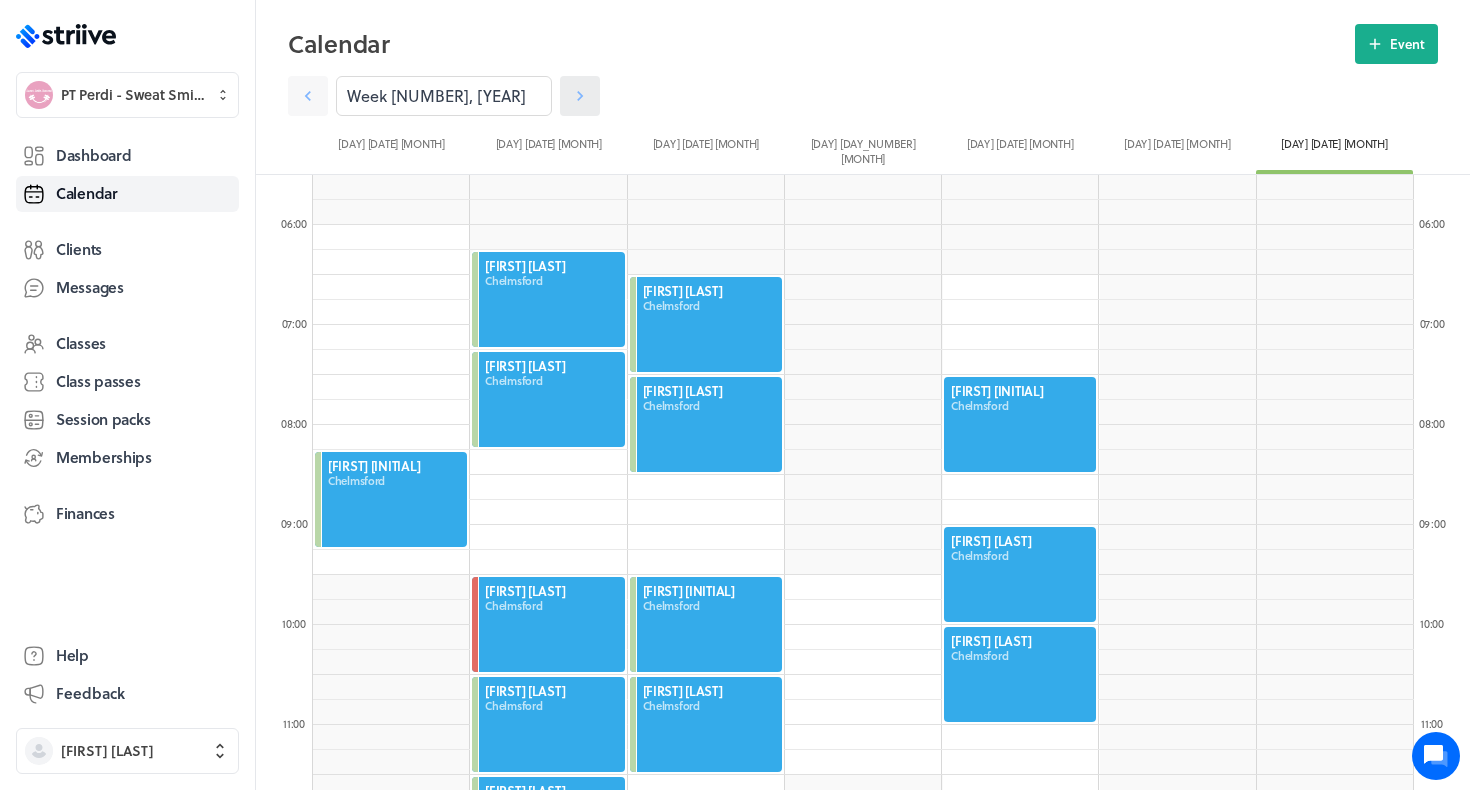 click 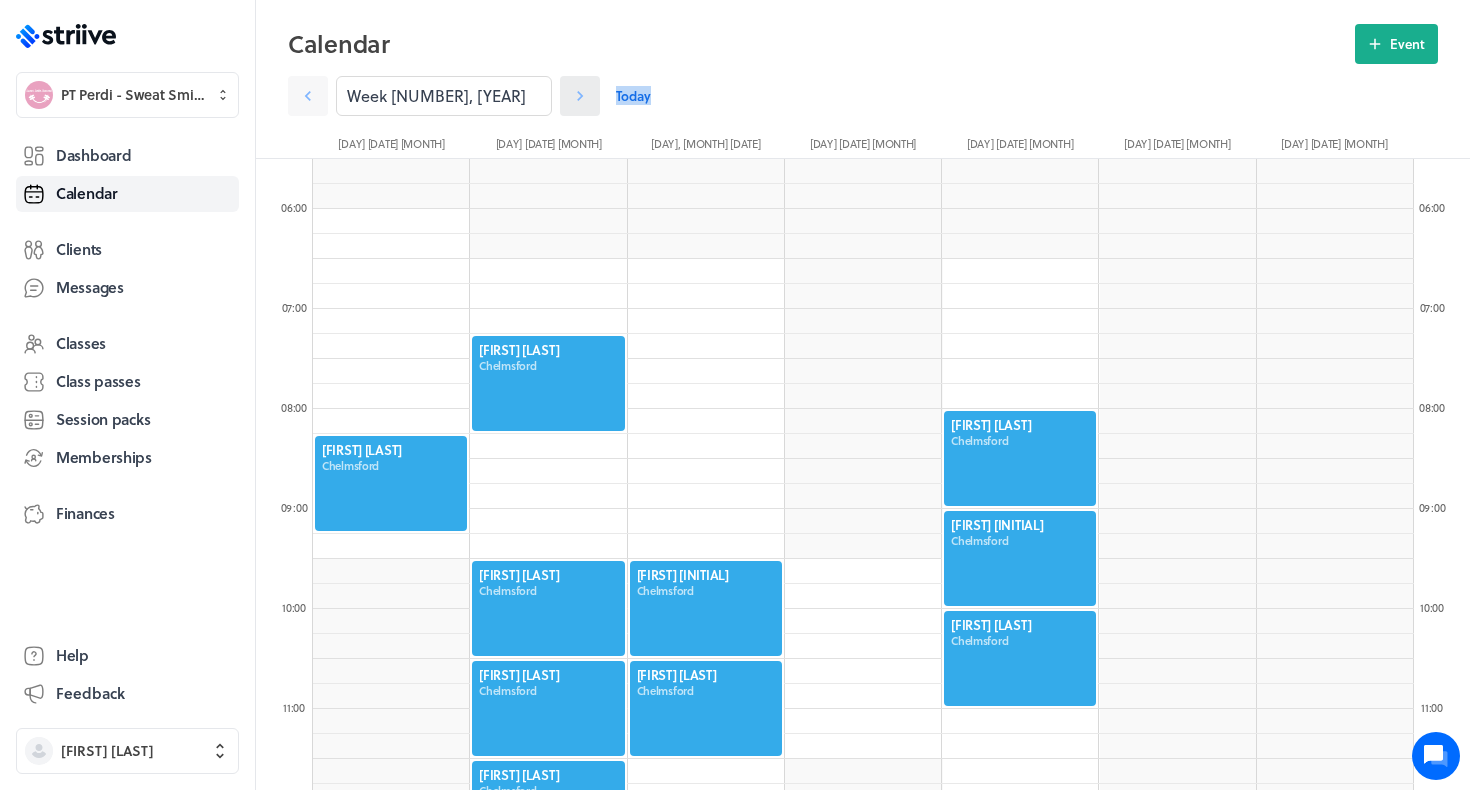 click 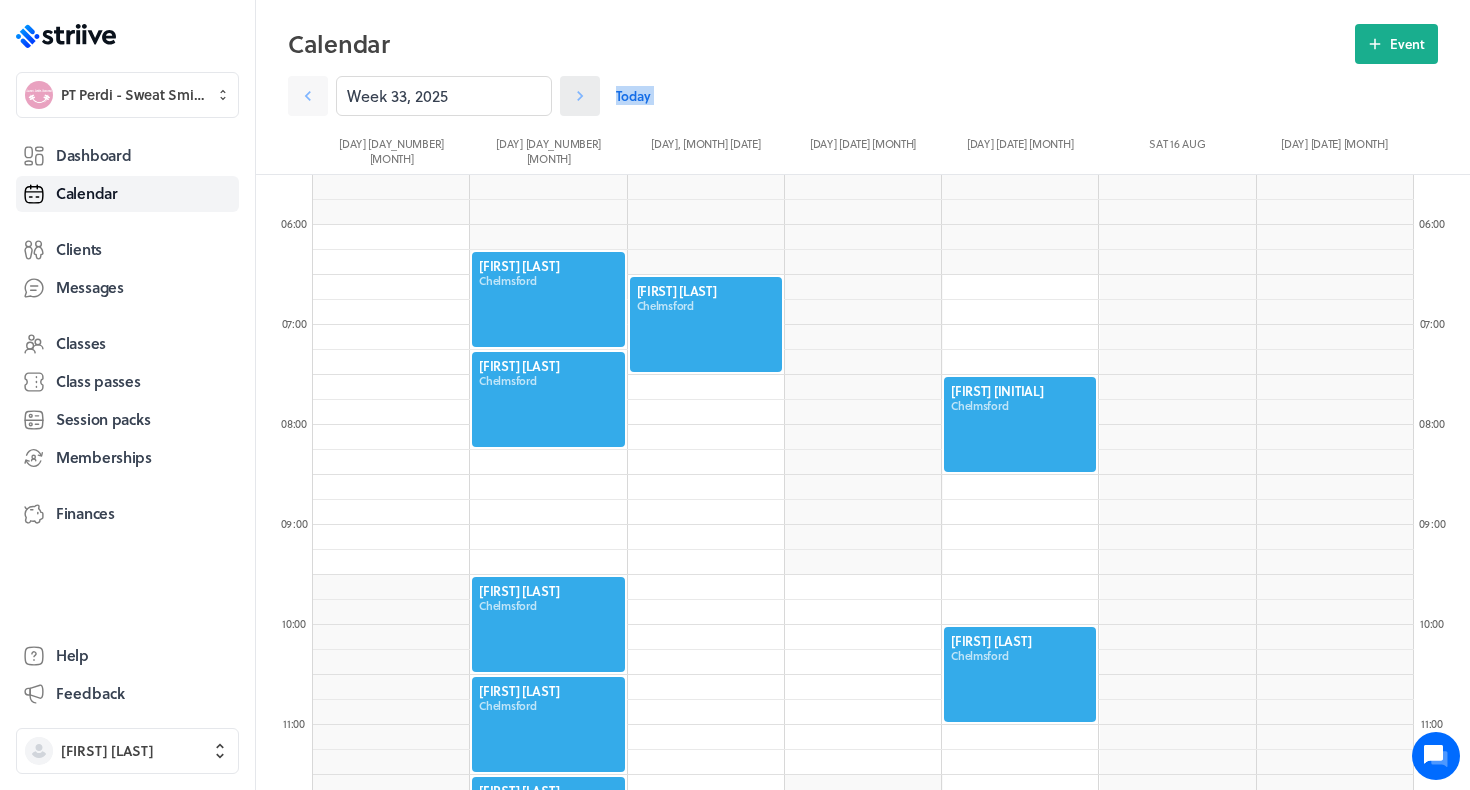 click 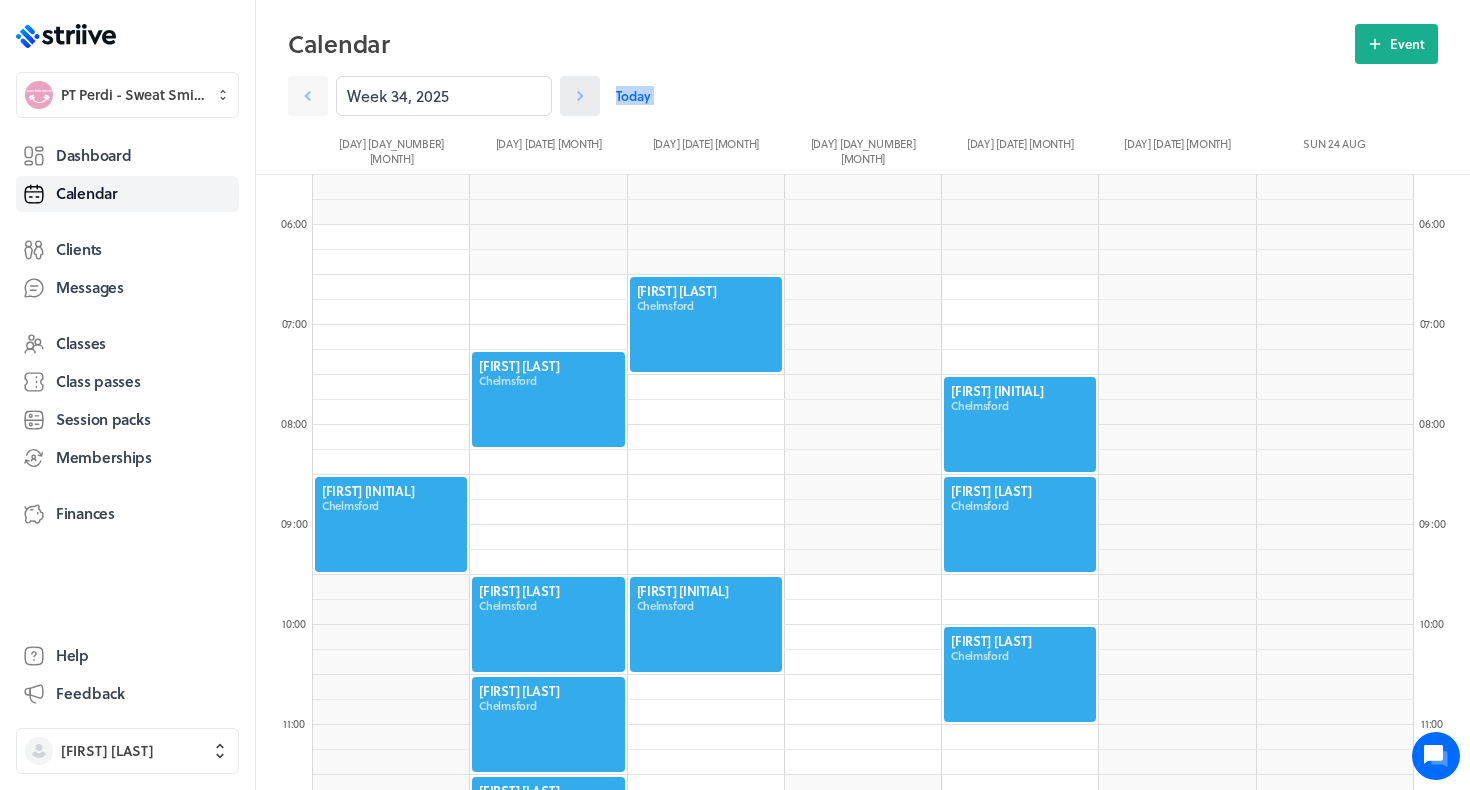 click 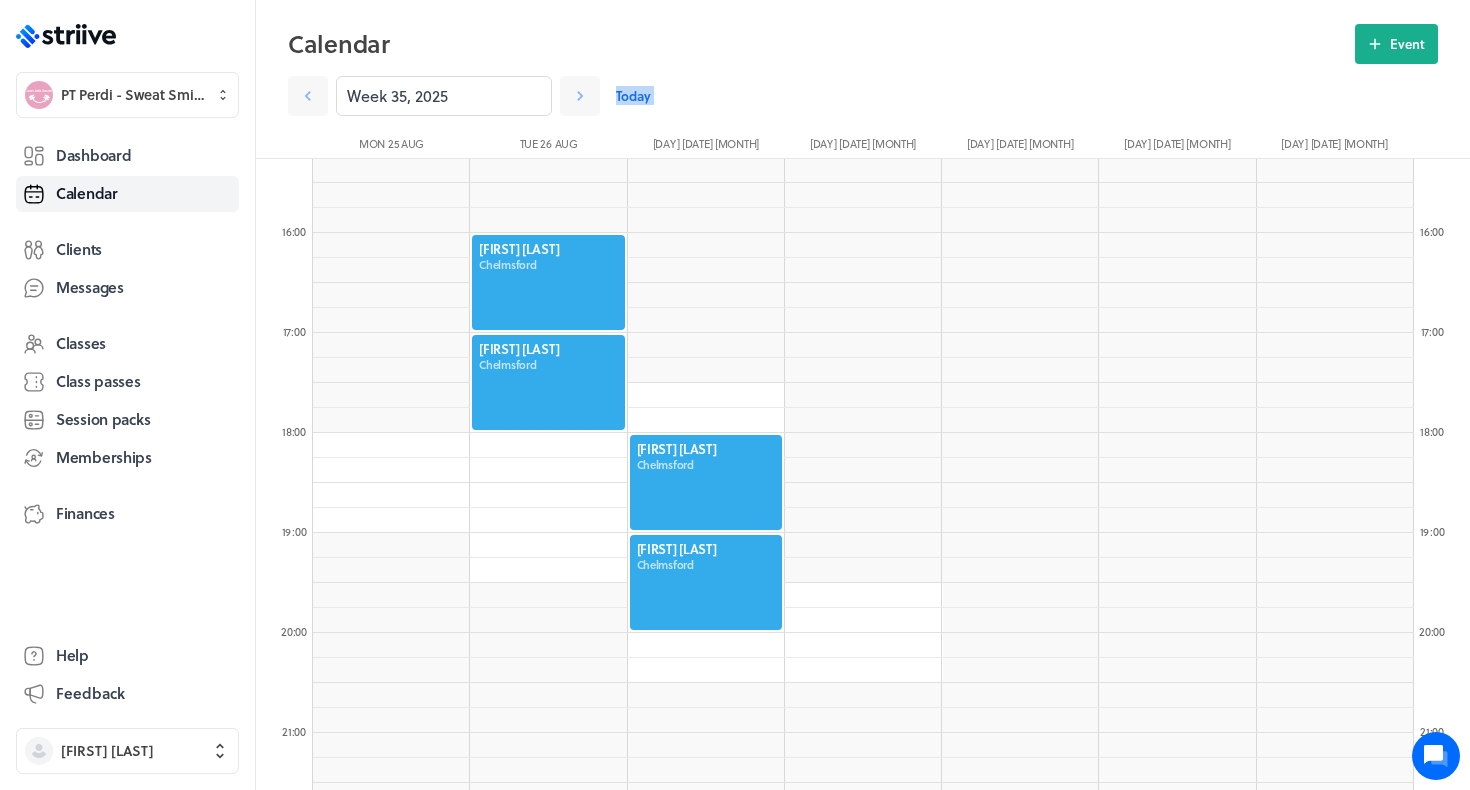 scroll, scrollTop: 1528, scrollLeft: 0, axis: vertical 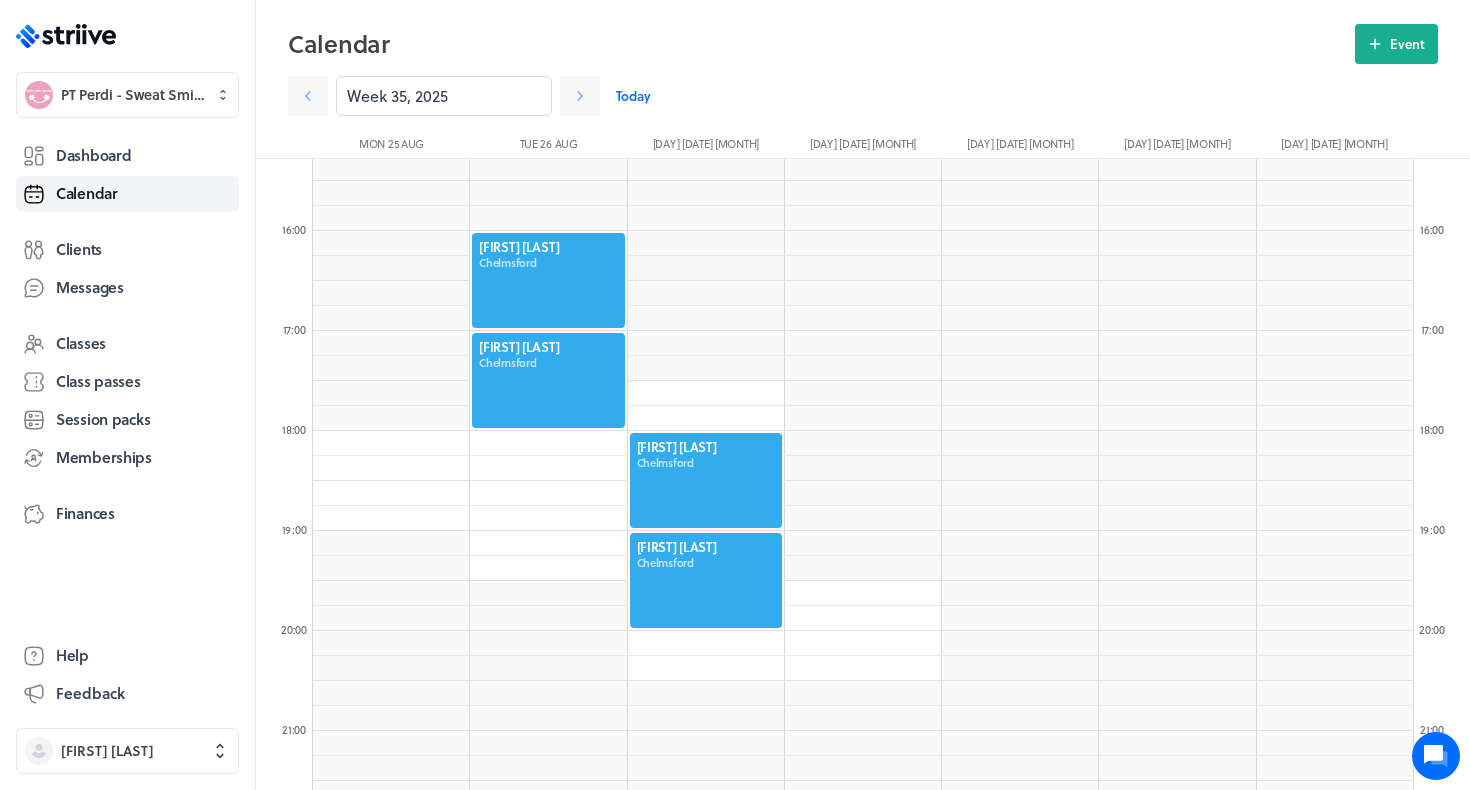 click at bounding box center (548, 280) 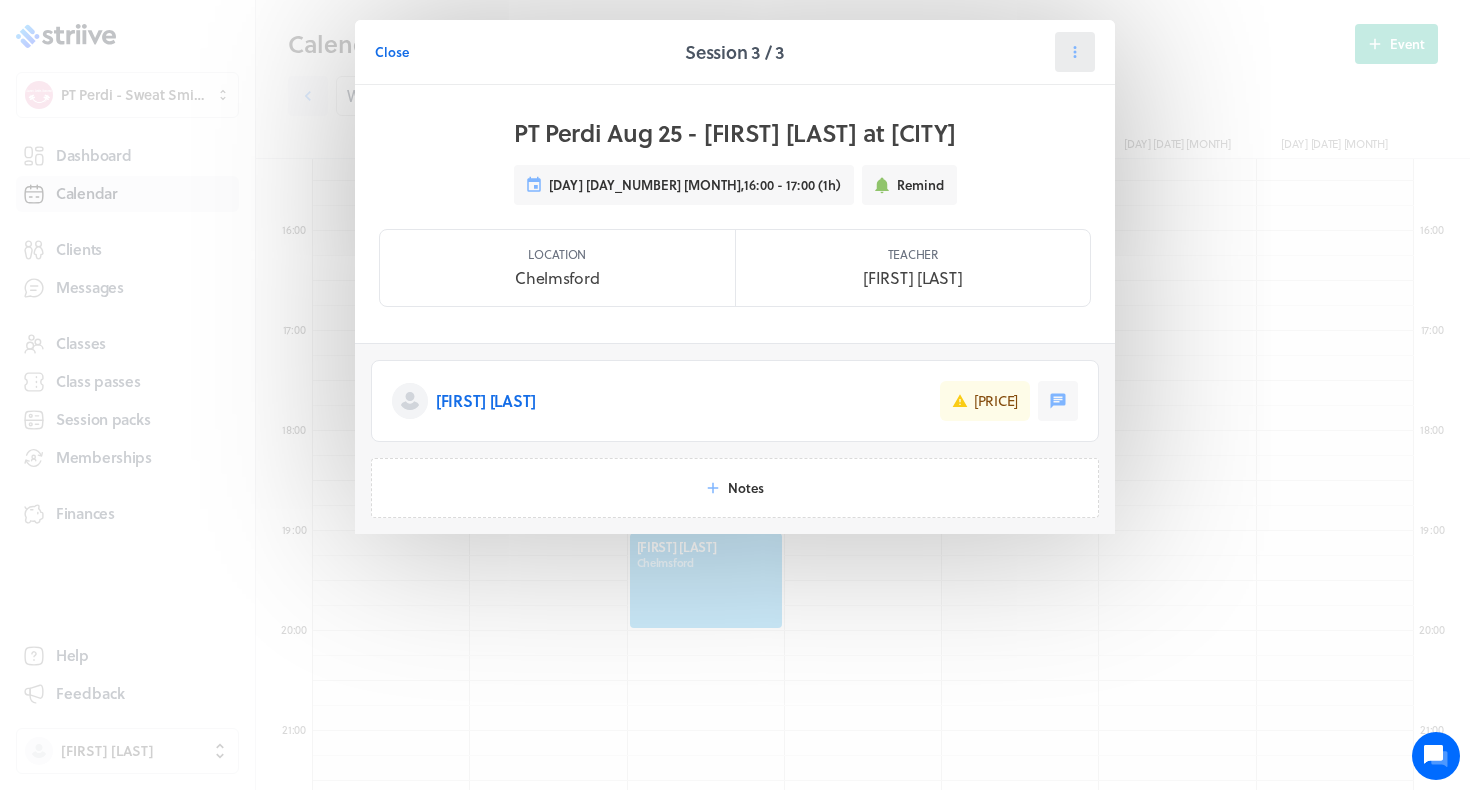 click at bounding box center (1075, 52) 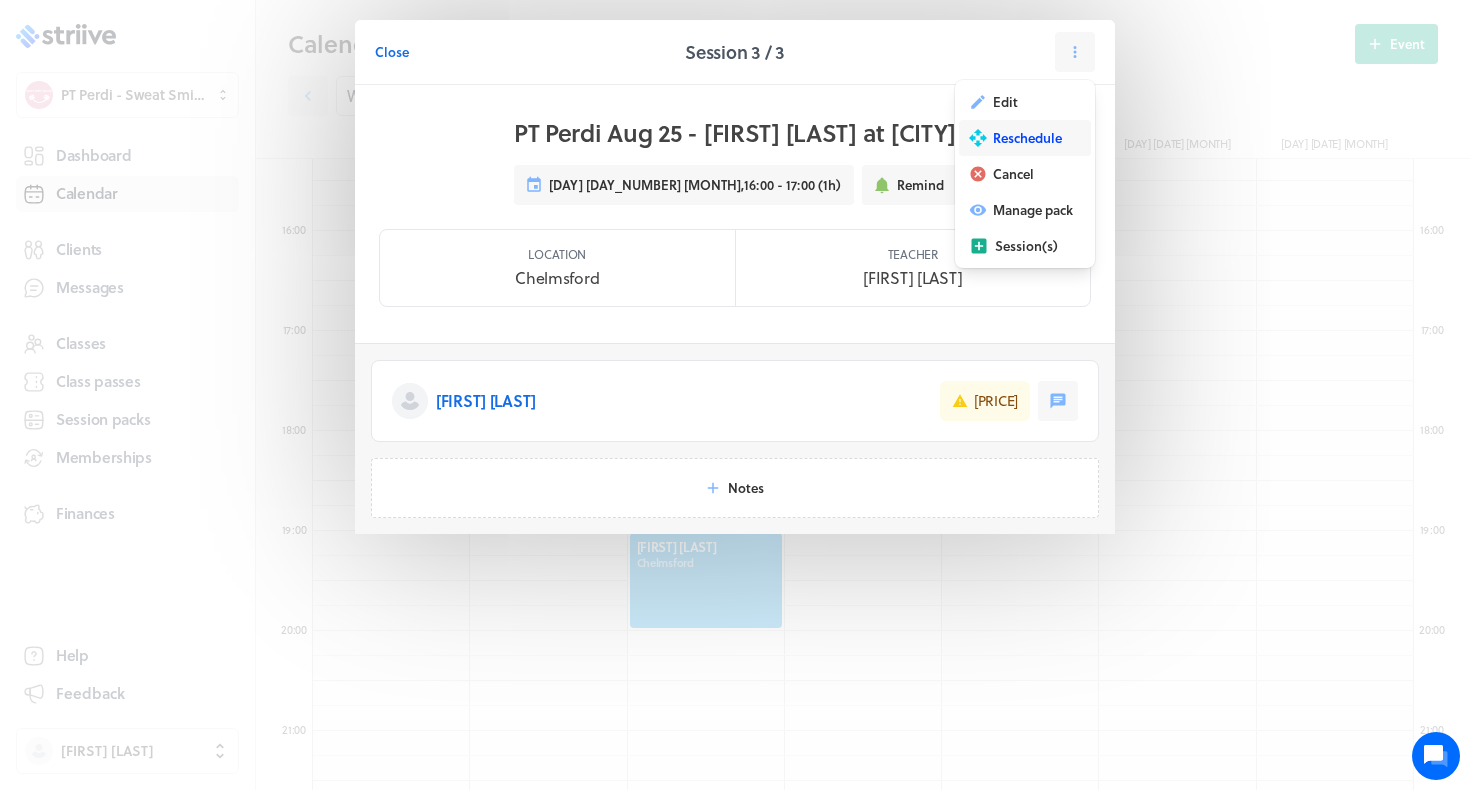 click on "Reschedule" at bounding box center (1025, 138) 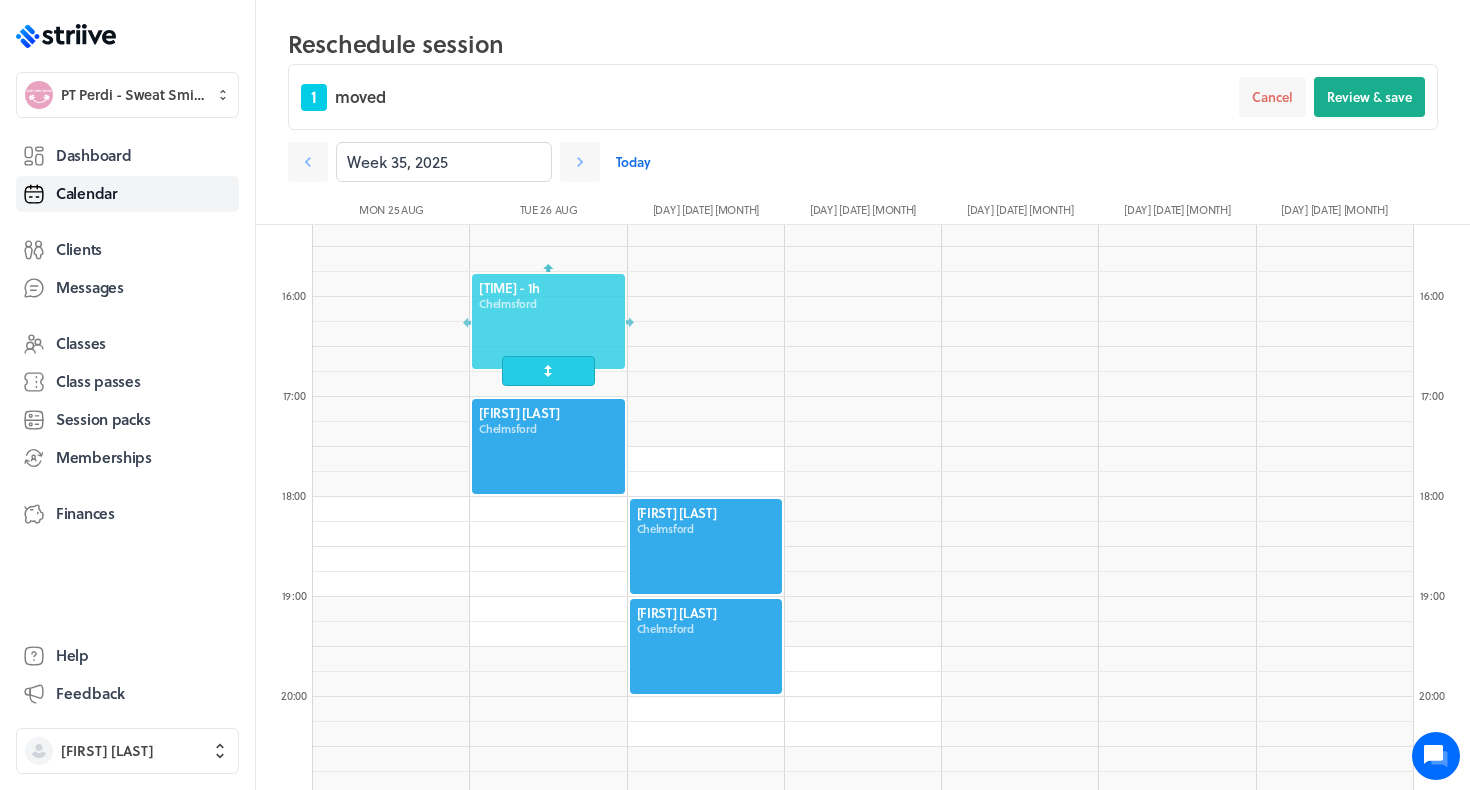 drag, startPoint x: 552, startPoint y: 324, endPoint x: 675, endPoint y: 280, distance: 130.63307 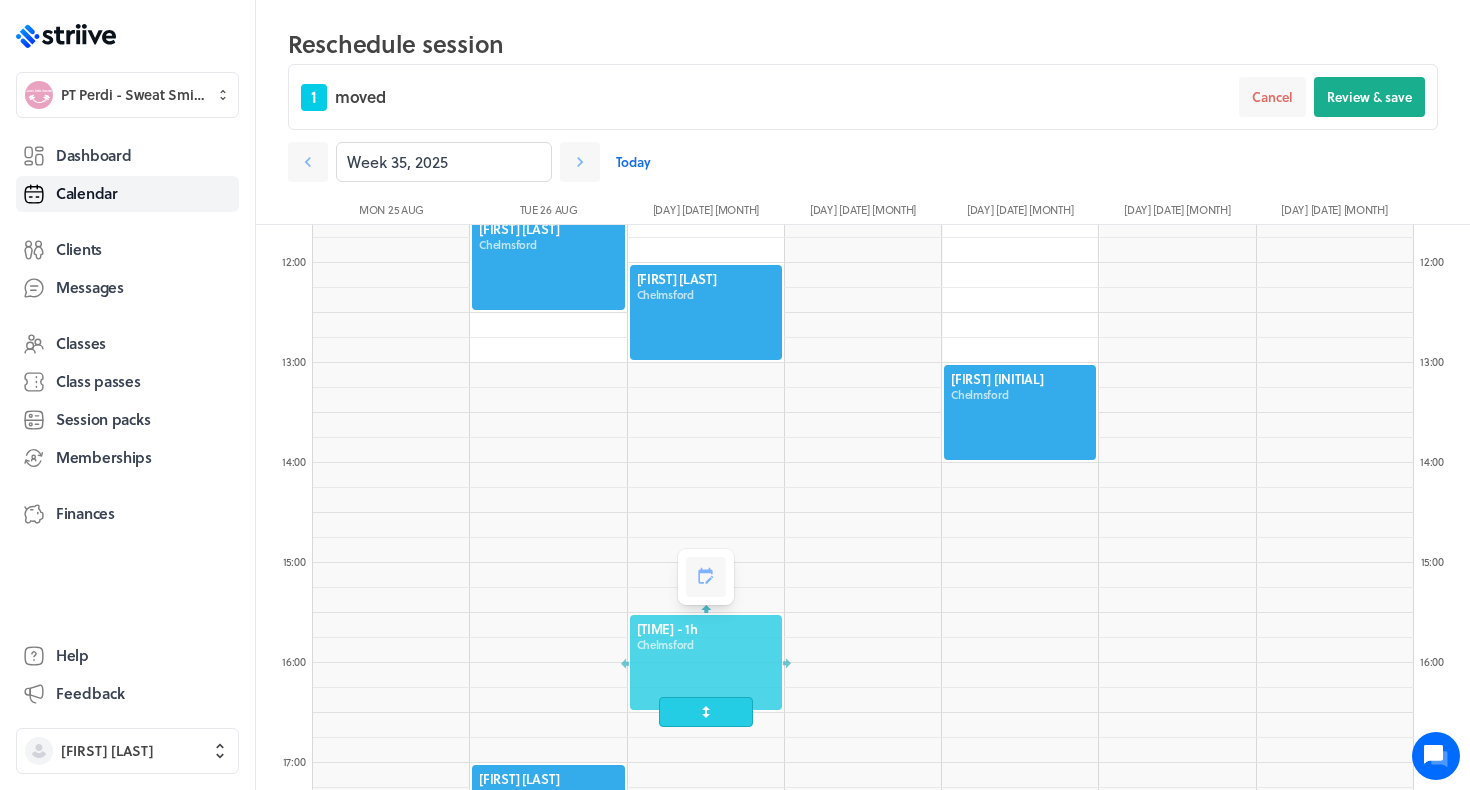 scroll, scrollTop: 1149, scrollLeft: 0, axis: vertical 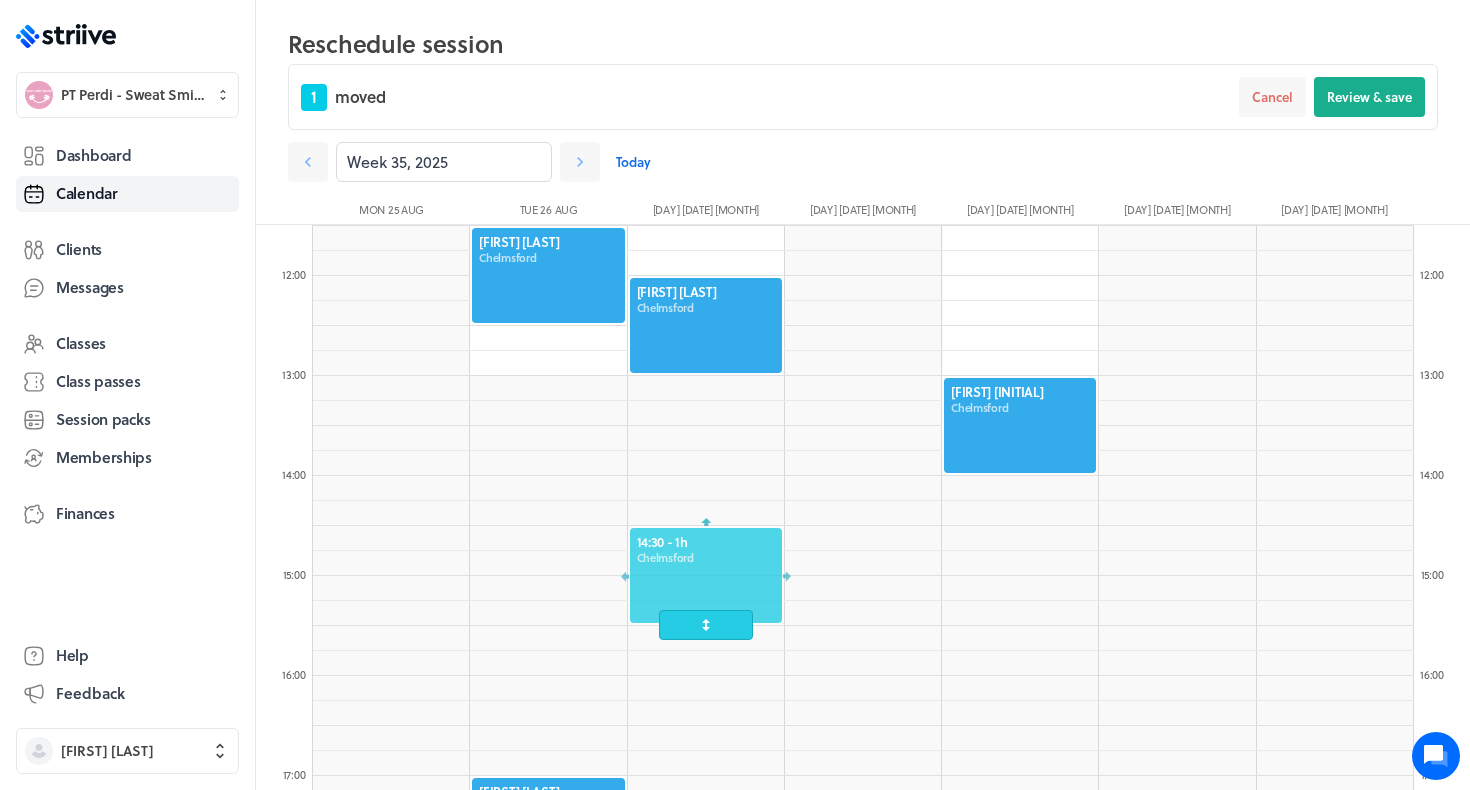 drag, startPoint x: 645, startPoint y: 647, endPoint x: 679, endPoint y: 569, distance: 85.08819 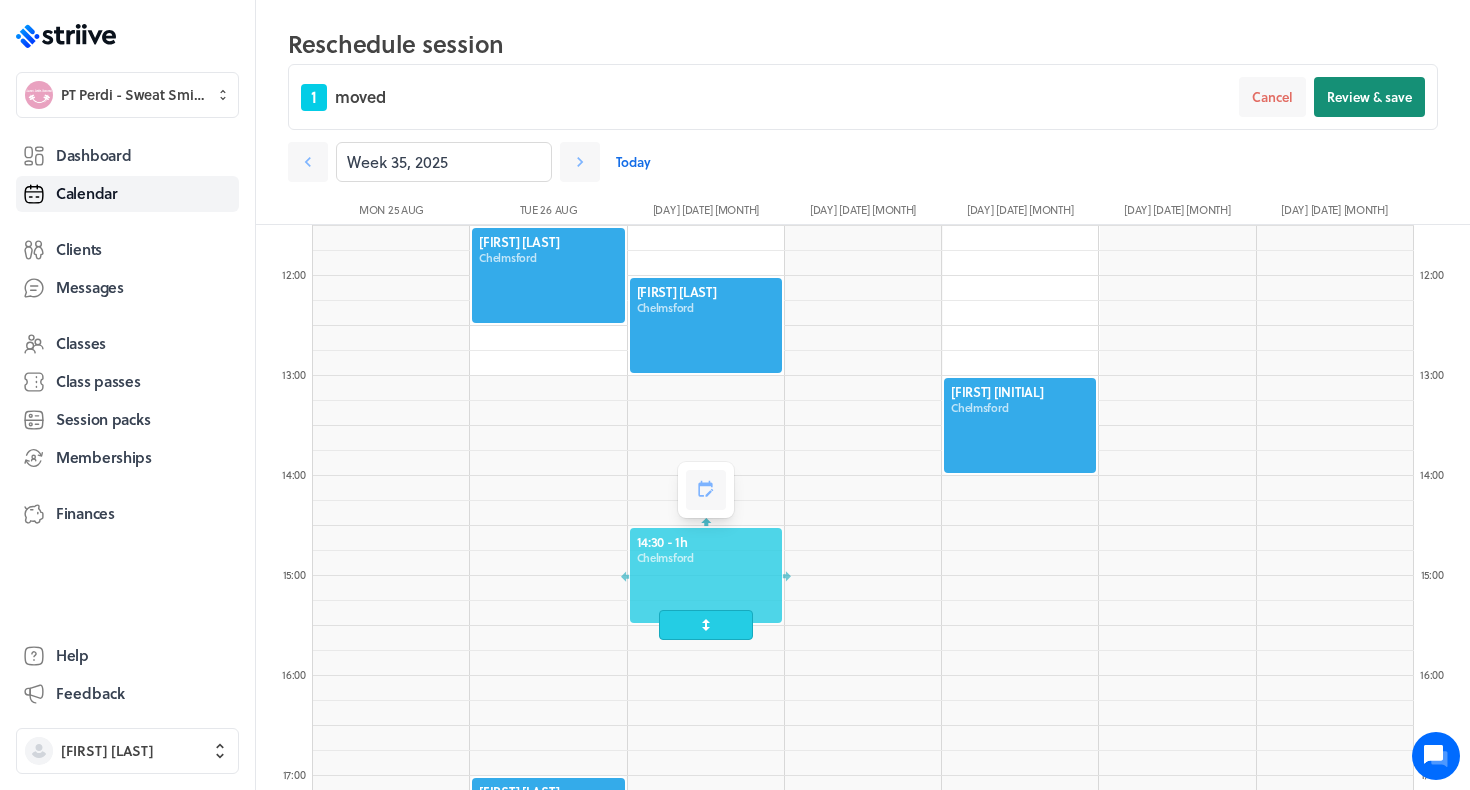 click on "Review & save" at bounding box center [1369, 97] 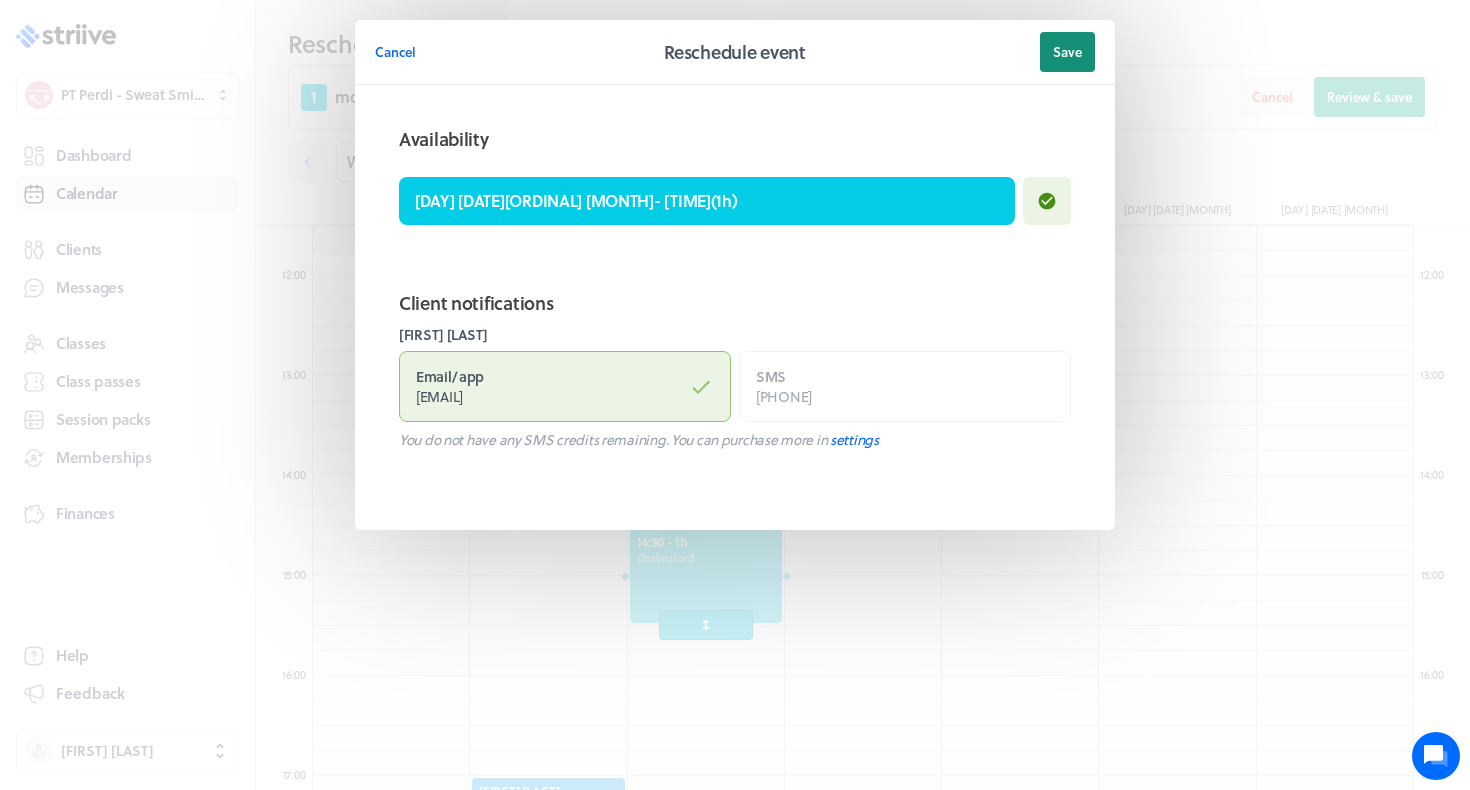 click on "Save" at bounding box center (1067, 52) 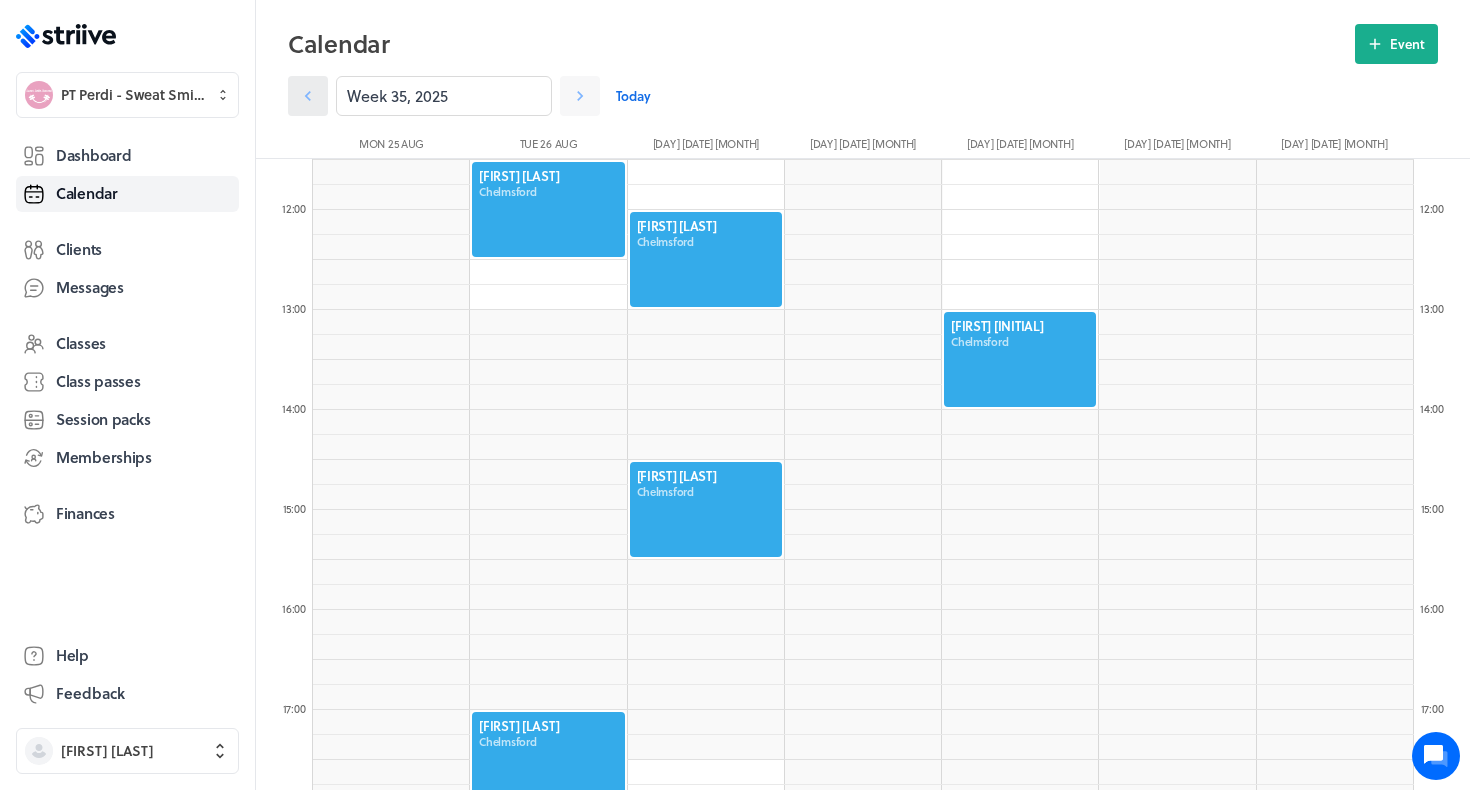 click 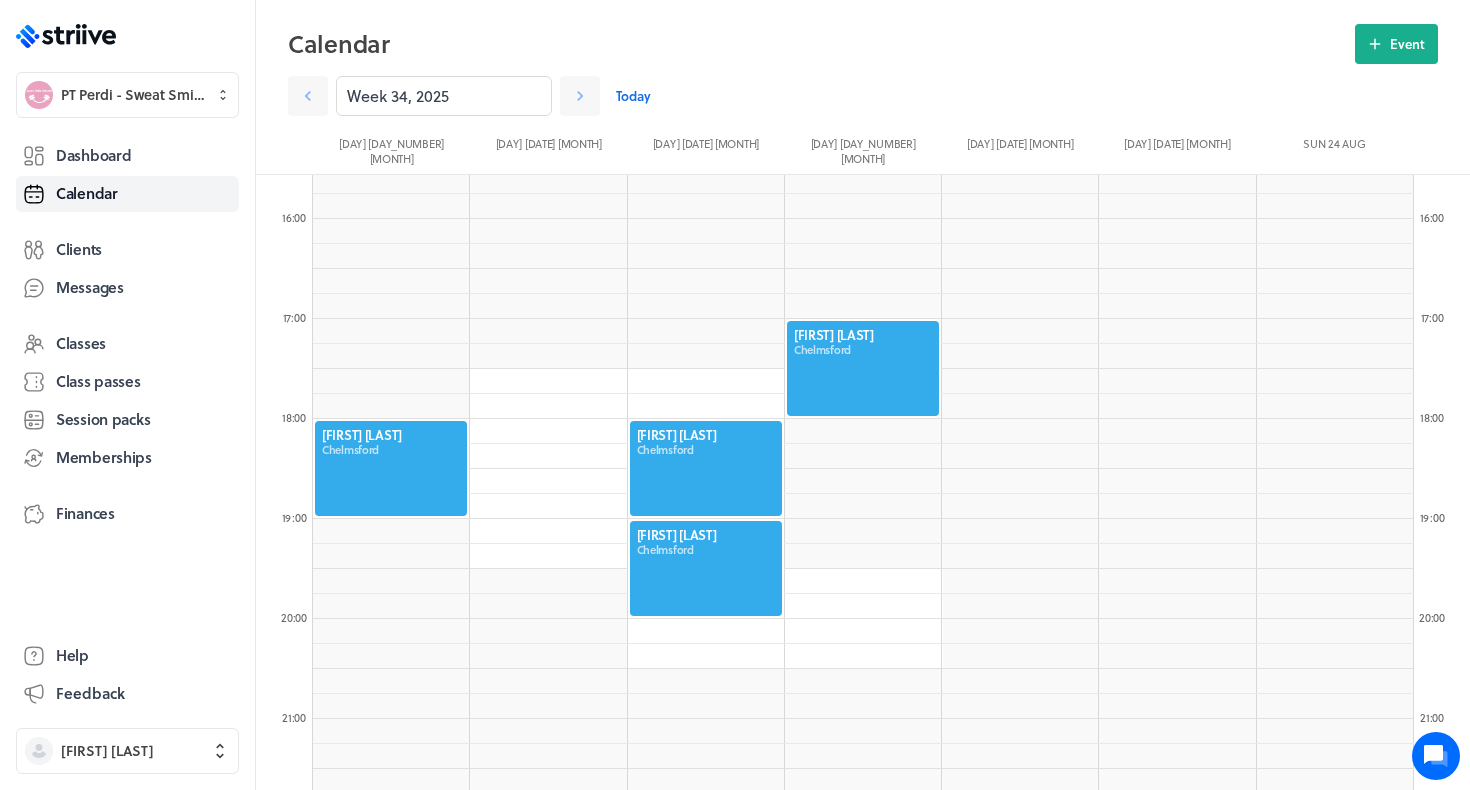 scroll, scrollTop: 1497, scrollLeft: 0, axis: vertical 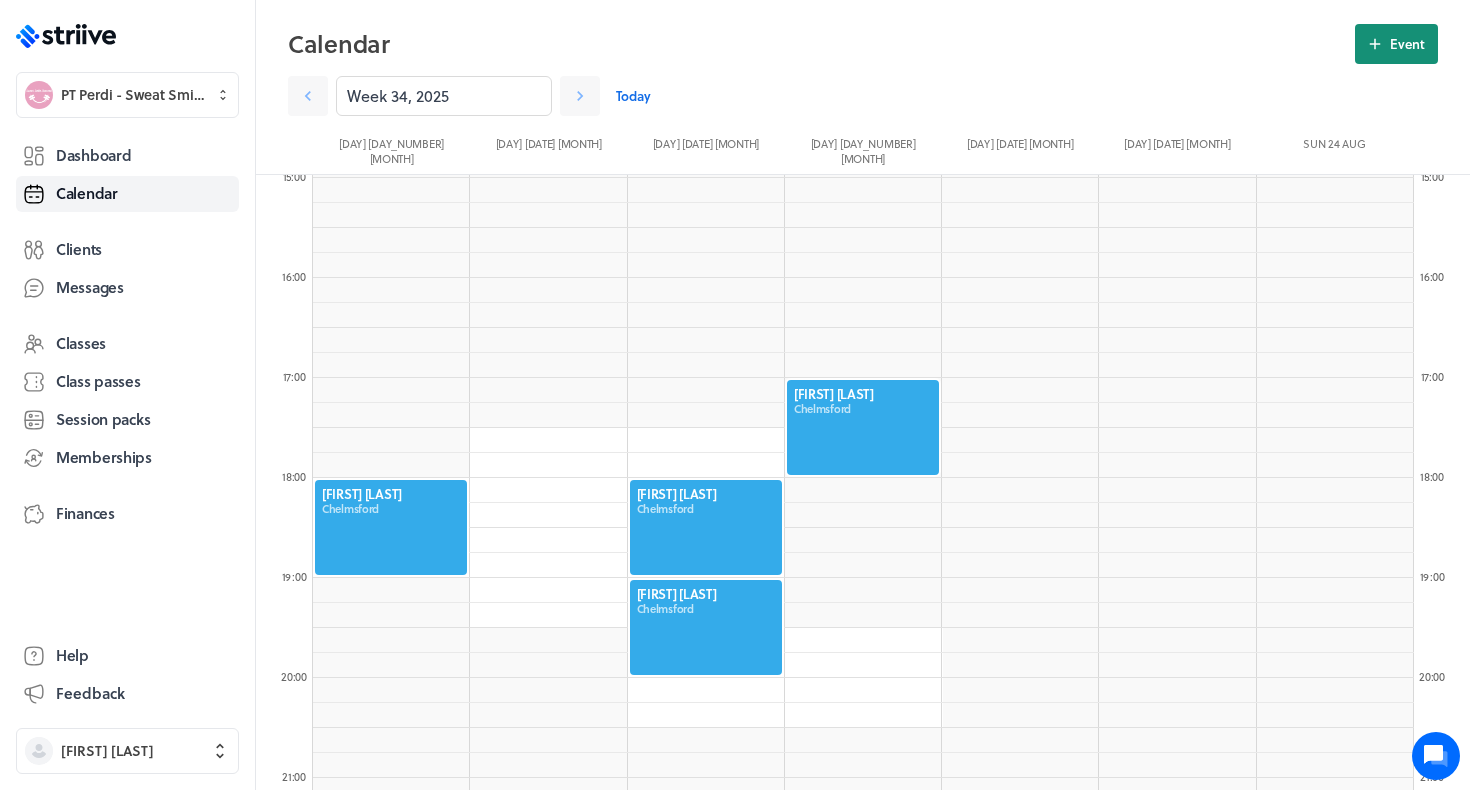 click on "Event" at bounding box center [1396, 44] 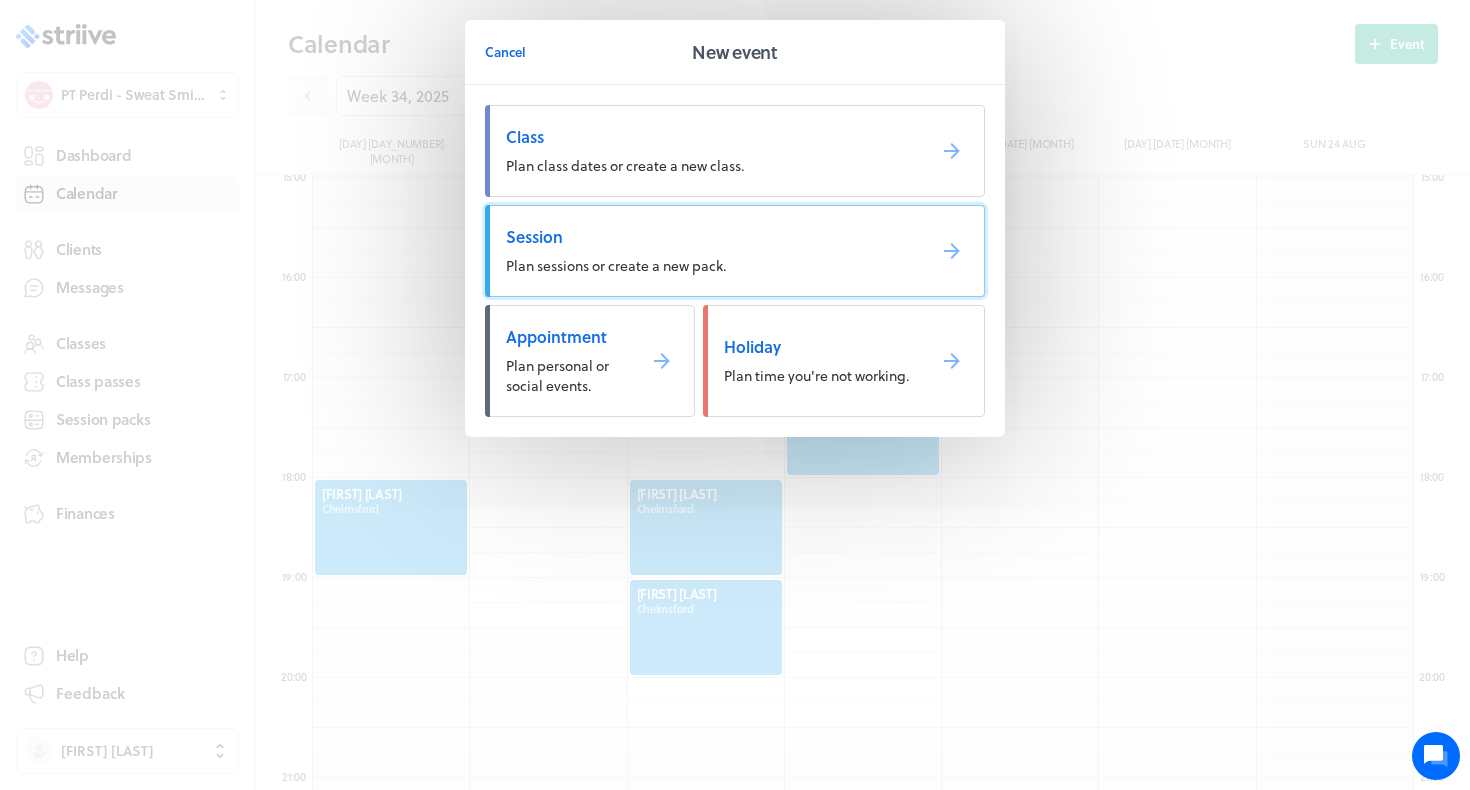 click on "Plan sessions or create a new pack." at bounding box center (616, 265) 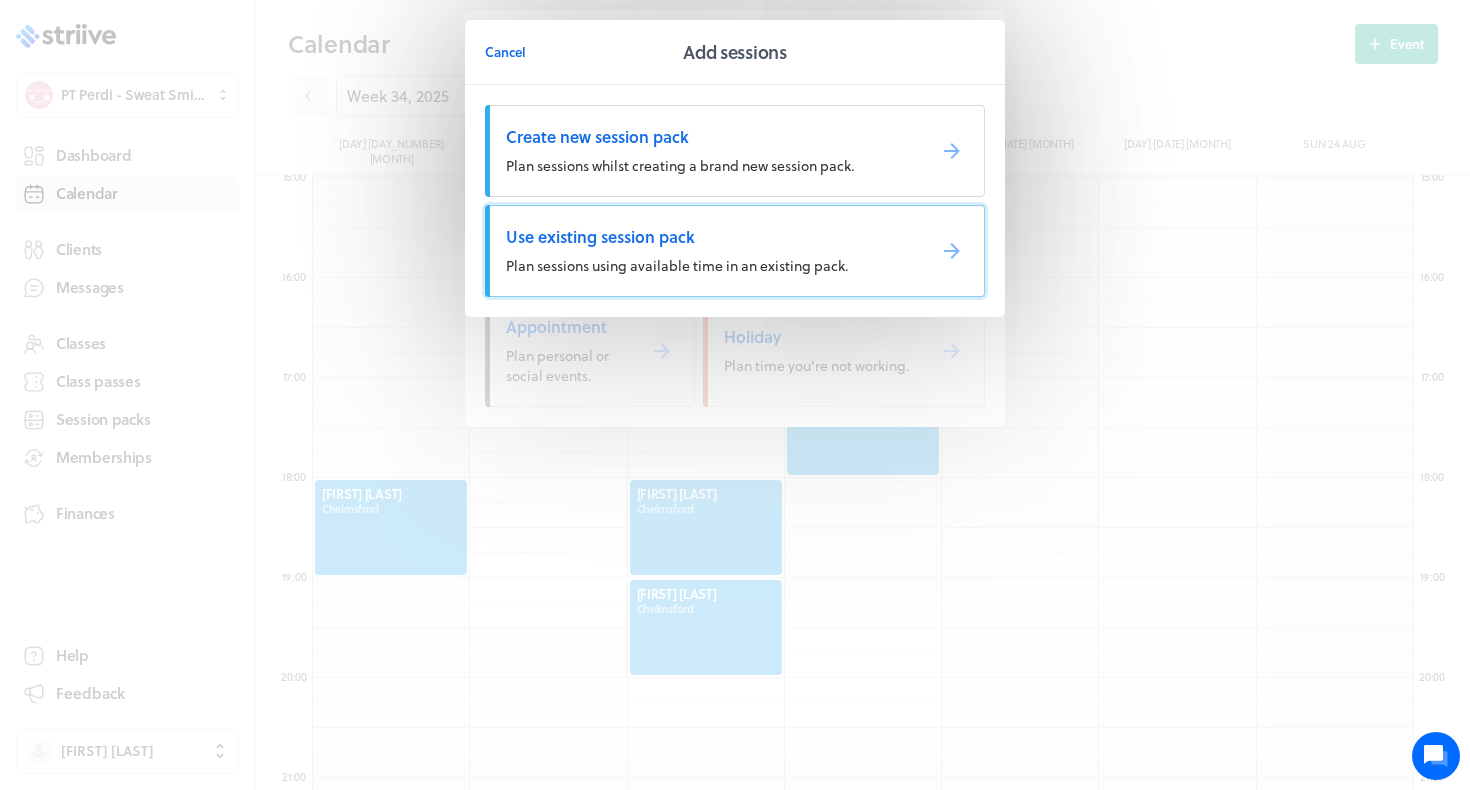 click on "Use existing session pack" at bounding box center (707, 237) 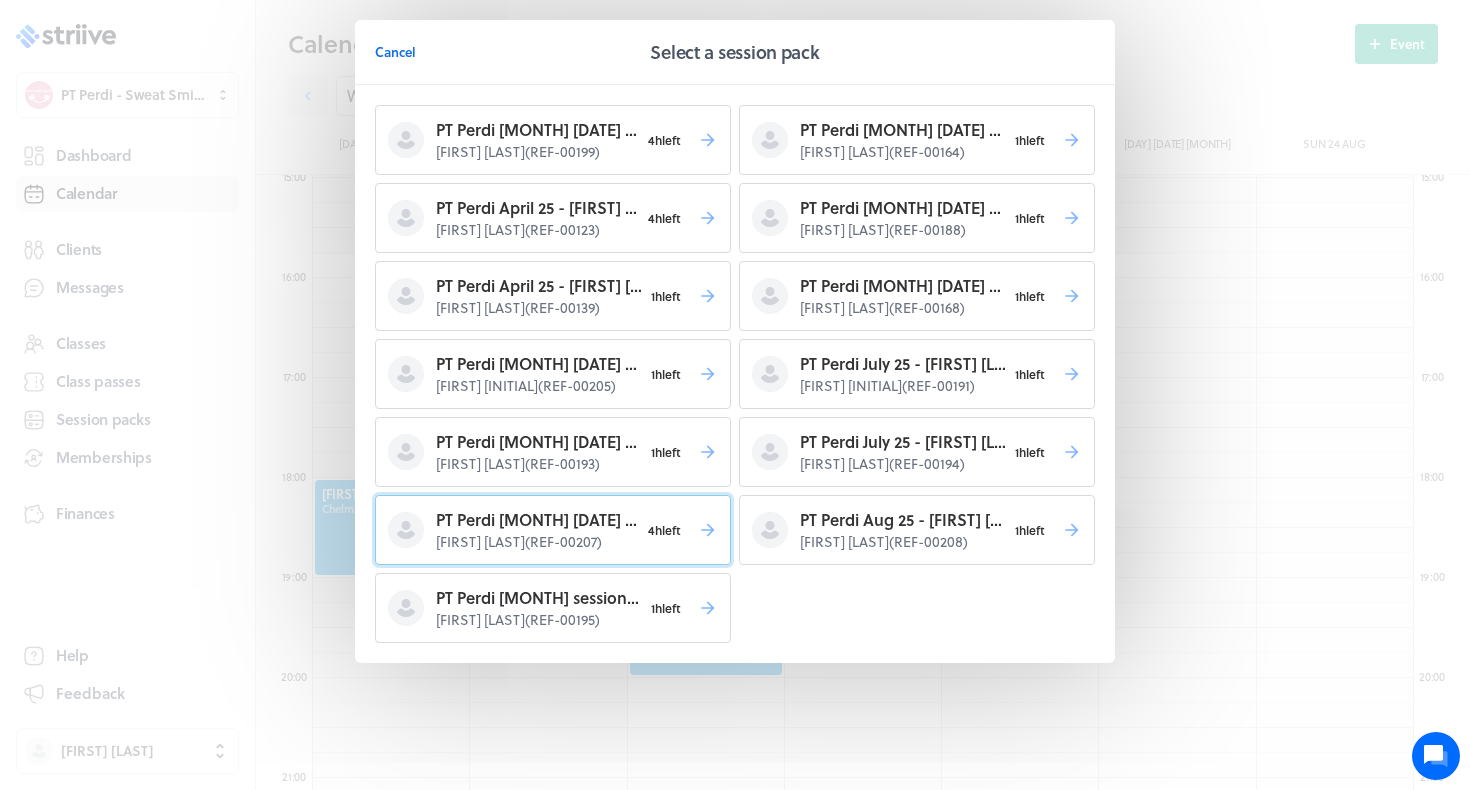 click on "PT Perdi [MONTH] [DATE] - [FIRST] [INITIAL]" at bounding box center [537, 520] 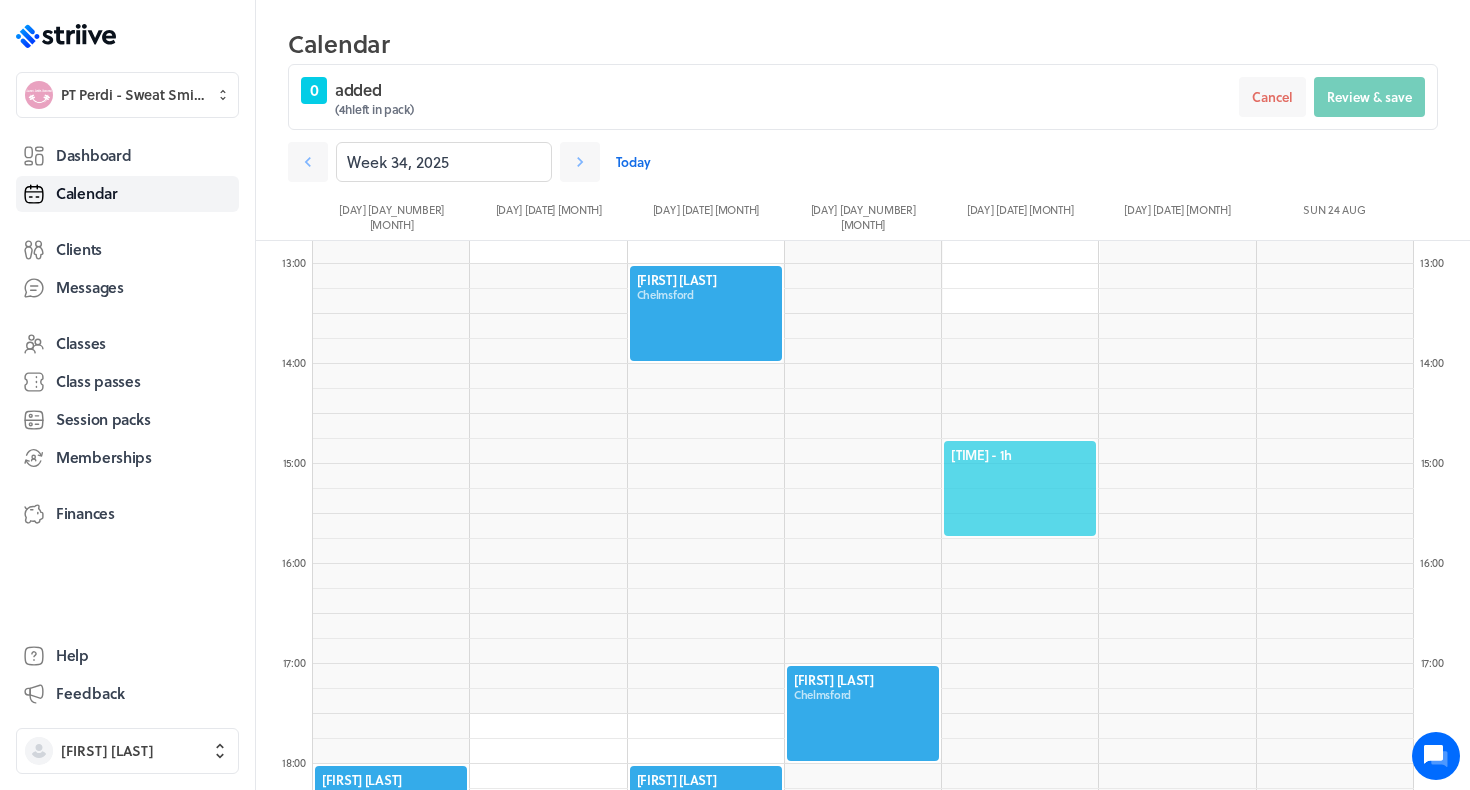 scroll, scrollTop: 1273, scrollLeft: 0, axis: vertical 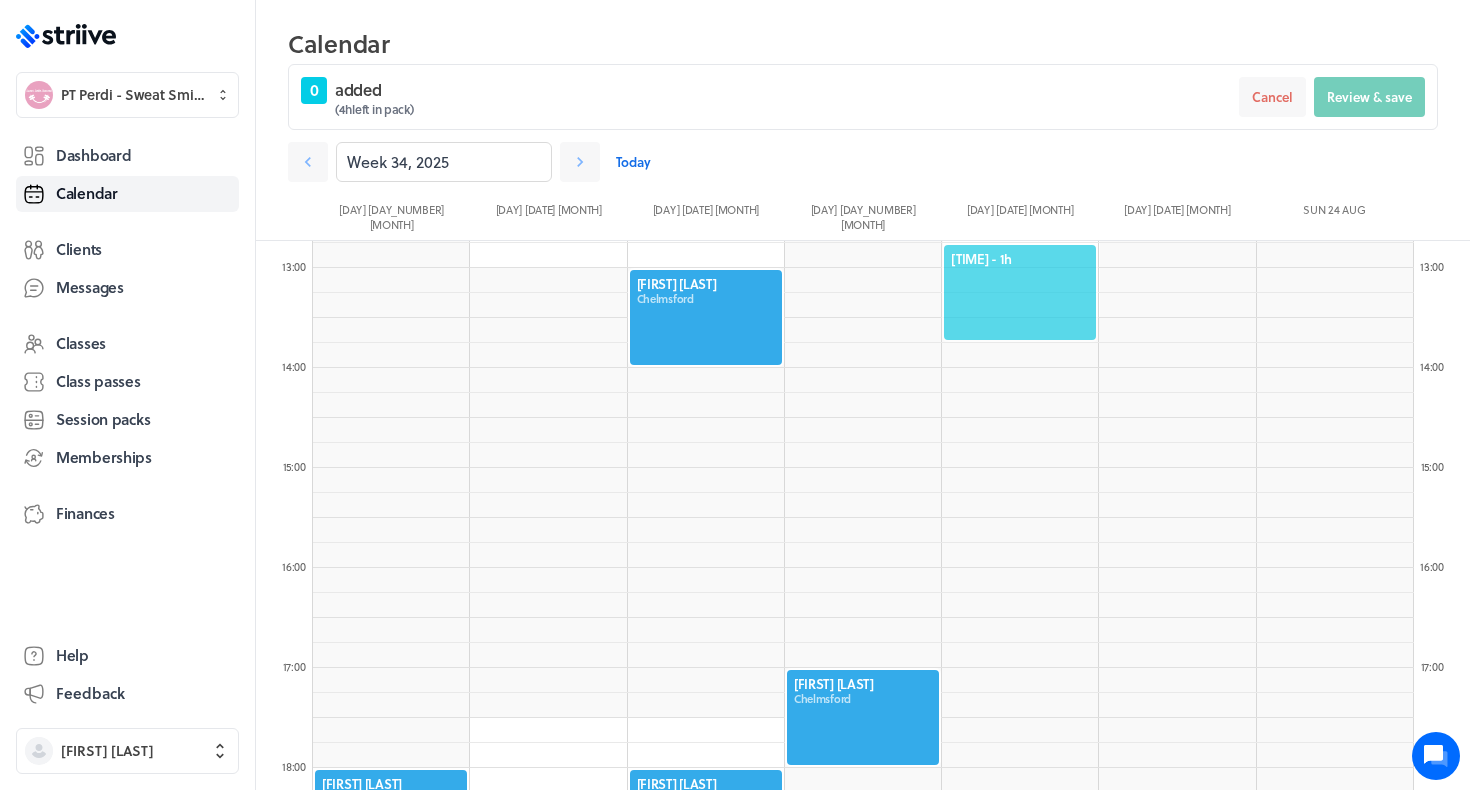click on "[TIME]  - 1h" 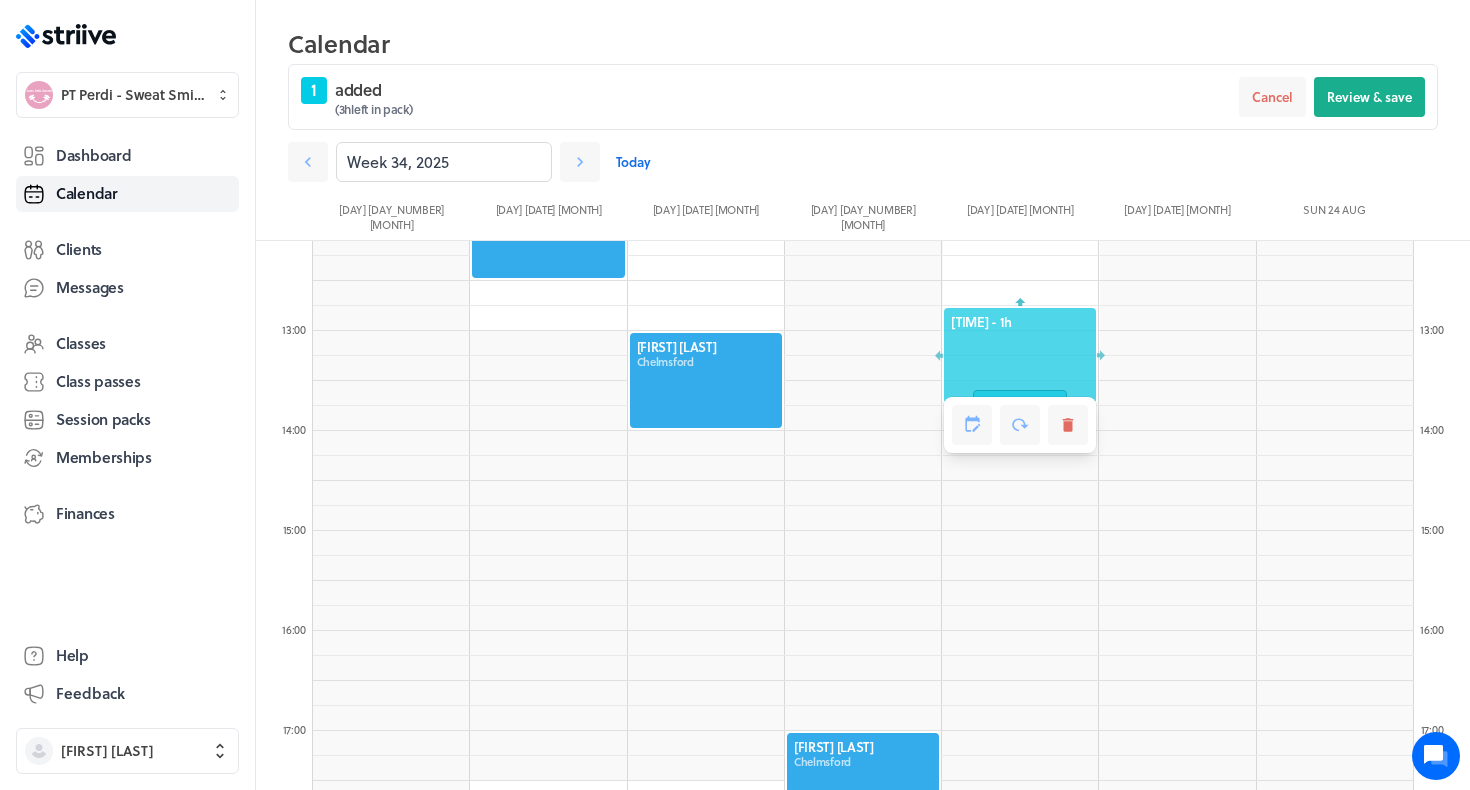 scroll, scrollTop: 1208, scrollLeft: 0, axis: vertical 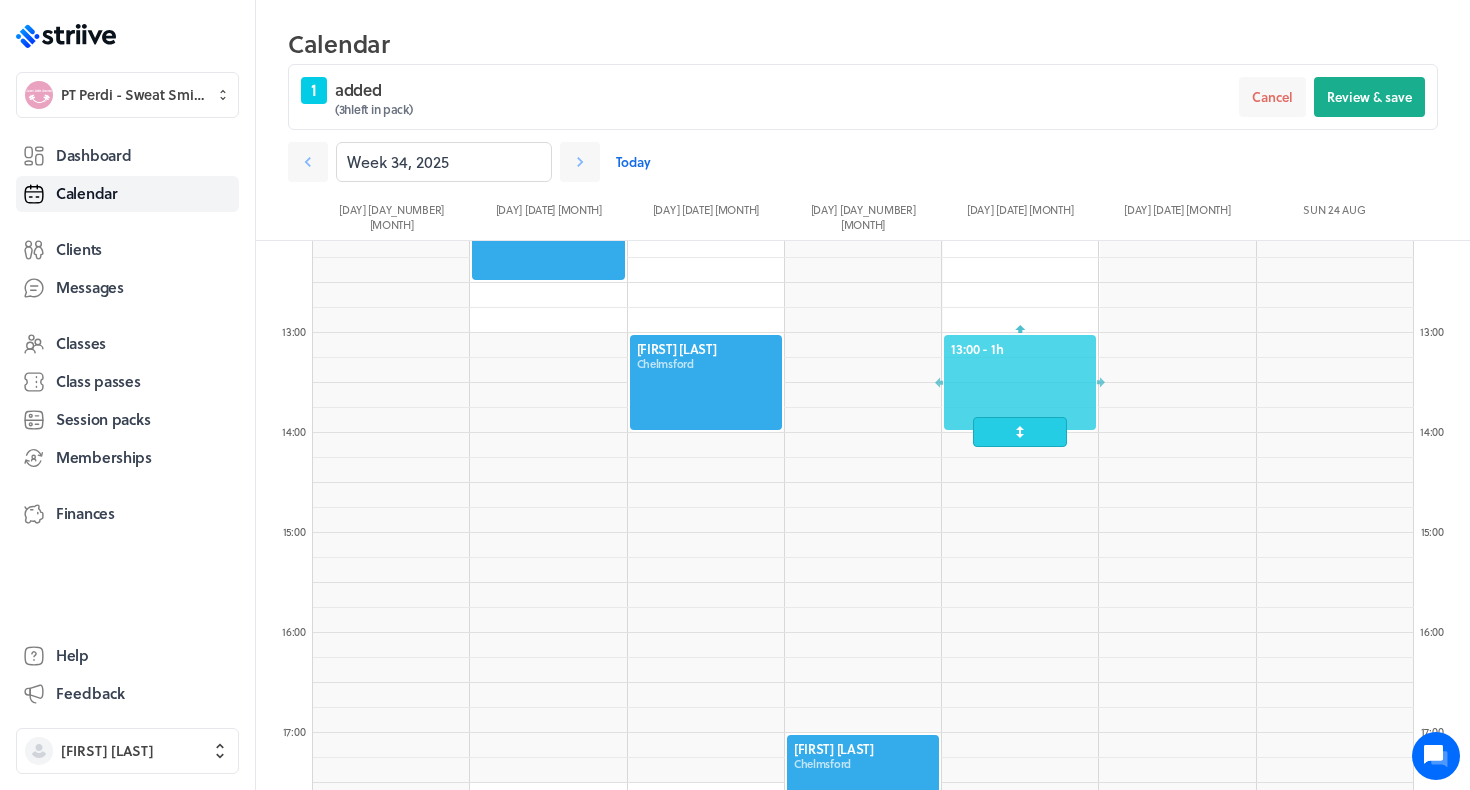 drag, startPoint x: 1014, startPoint y: 312, endPoint x: 1008, endPoint y: 344, distance: 32.55764 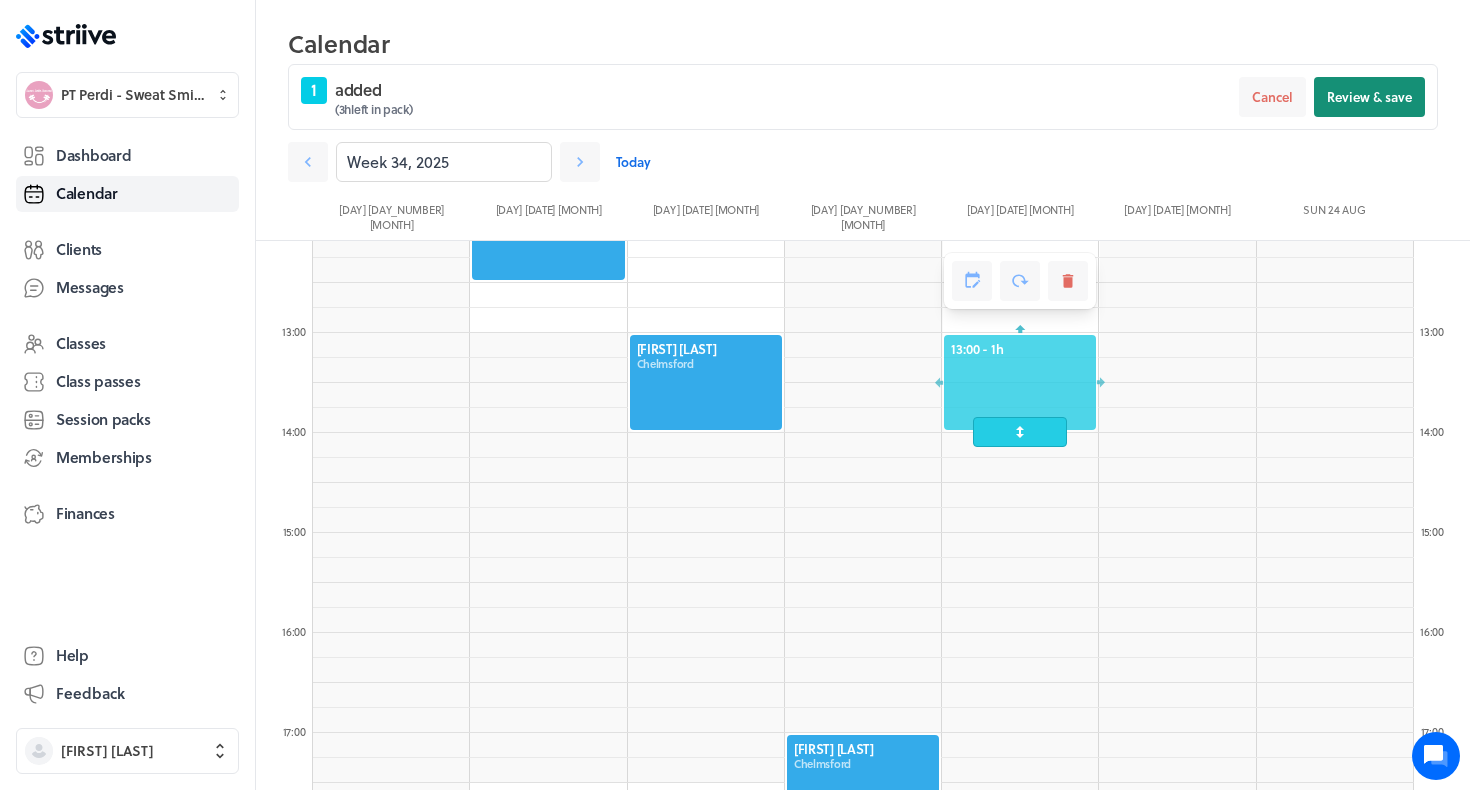 click on "Review & save" at bounding box center (1369, 97) 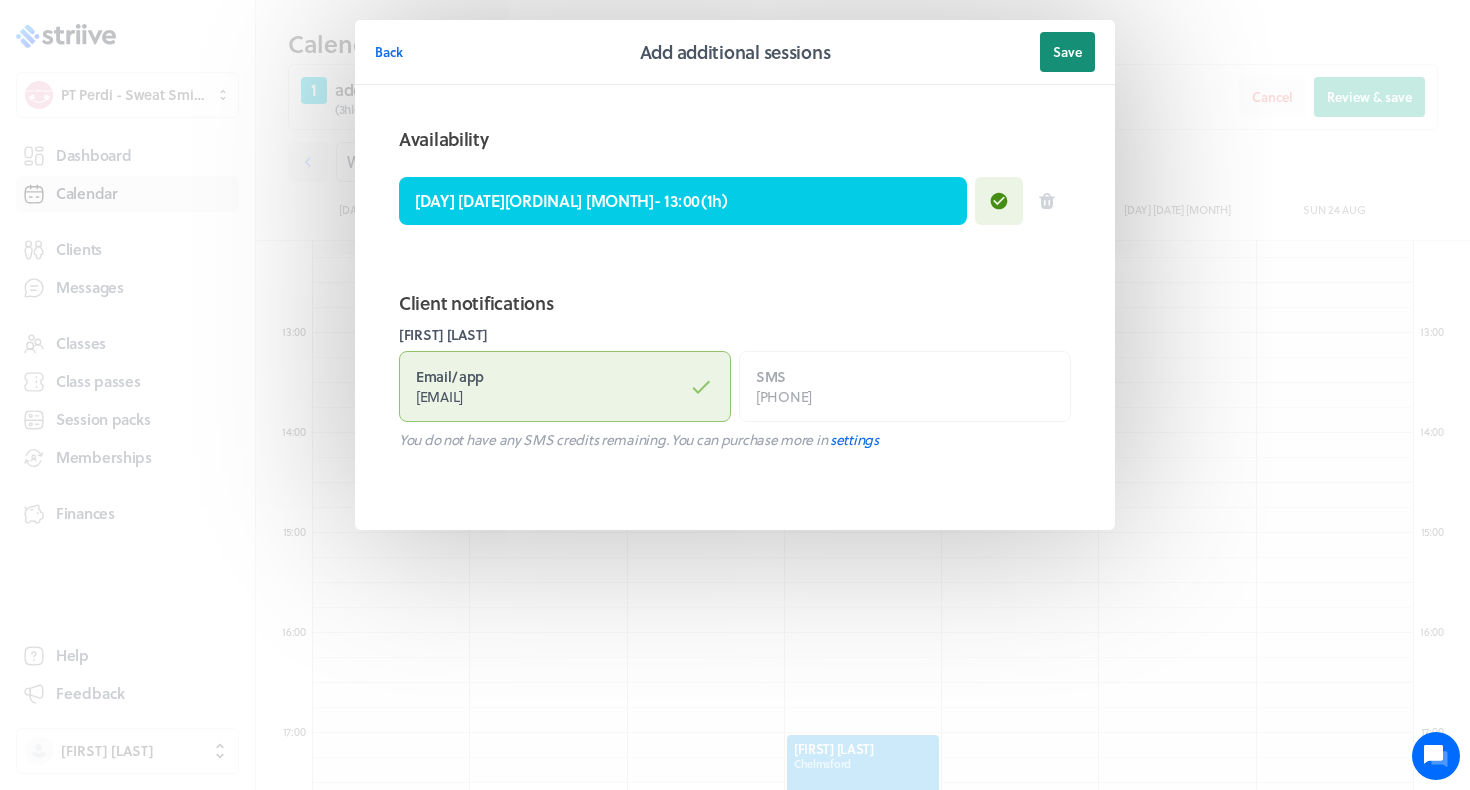 click on "Save" at bounding box center (1067, 52) 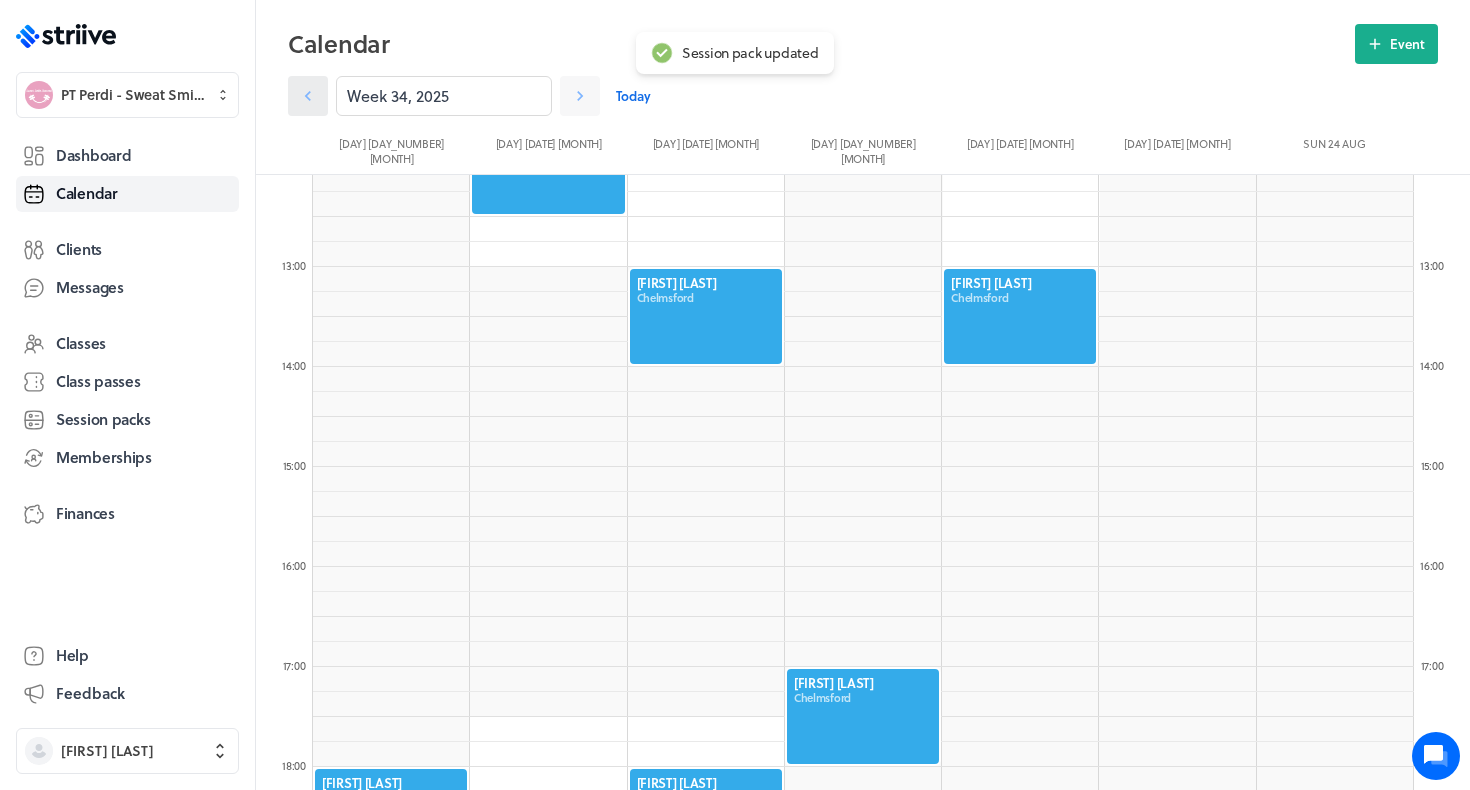 click 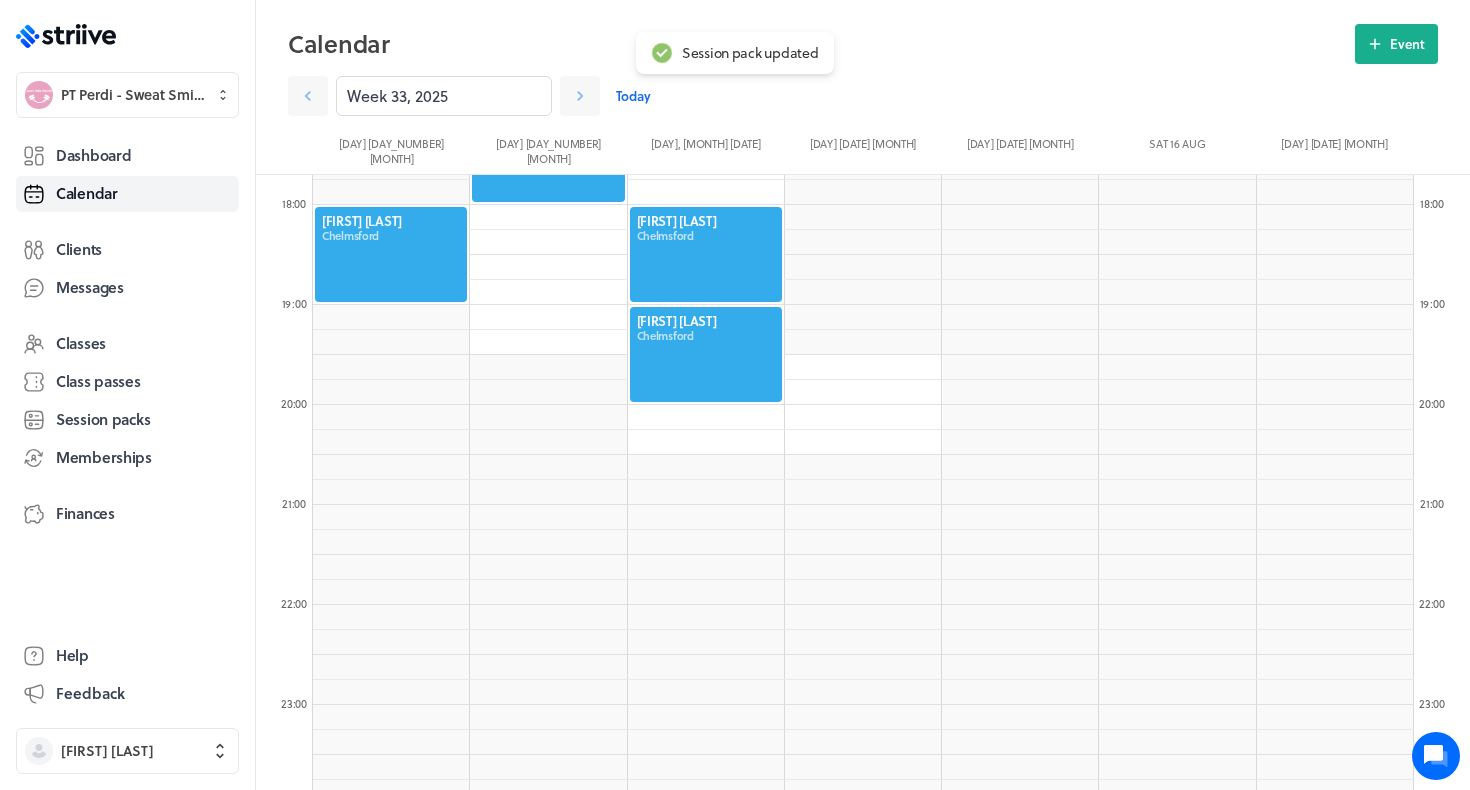 scroll, scrollTop: 1769, scrollLeft: 0, axis: vertical 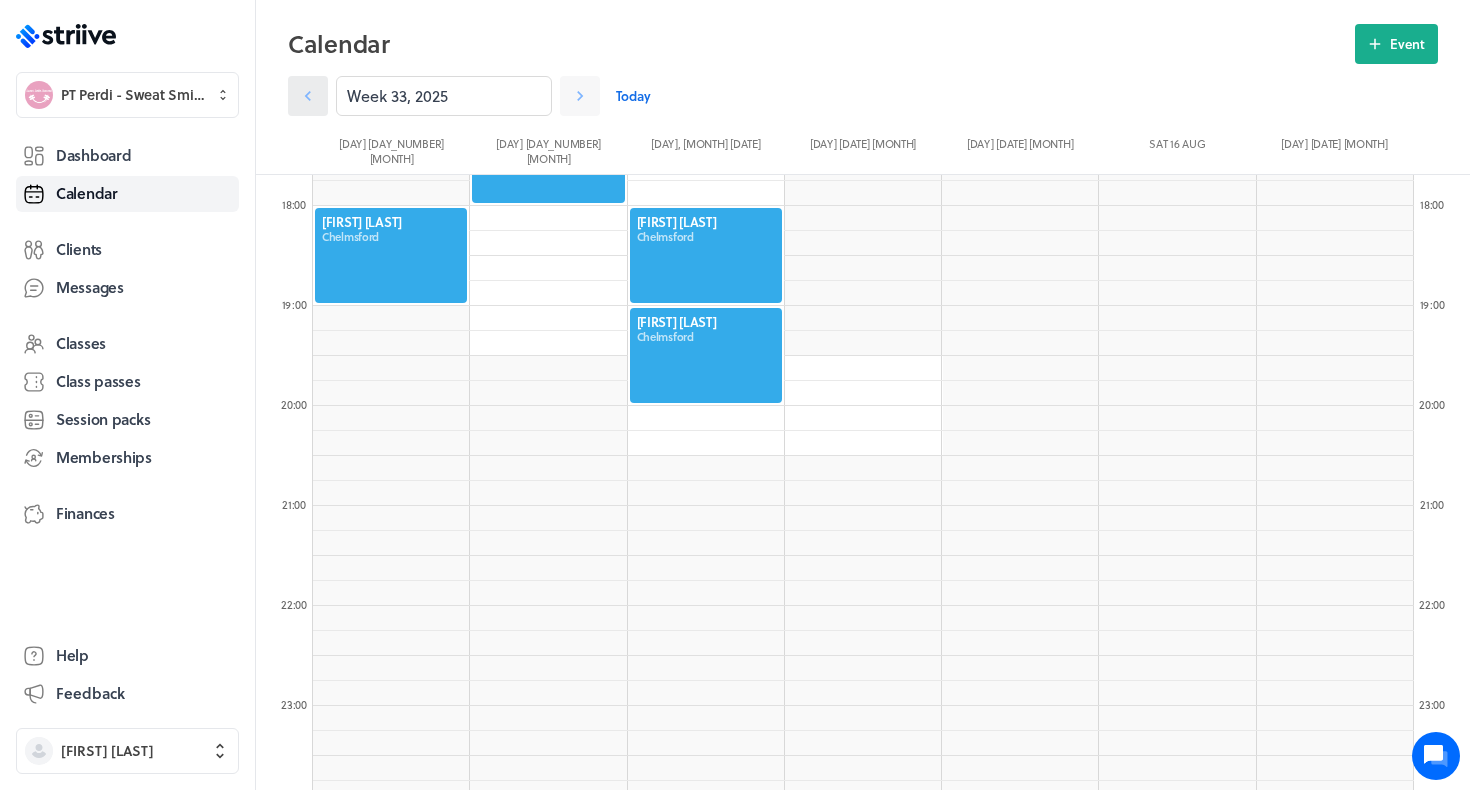 click at bounding box center (308, 96) 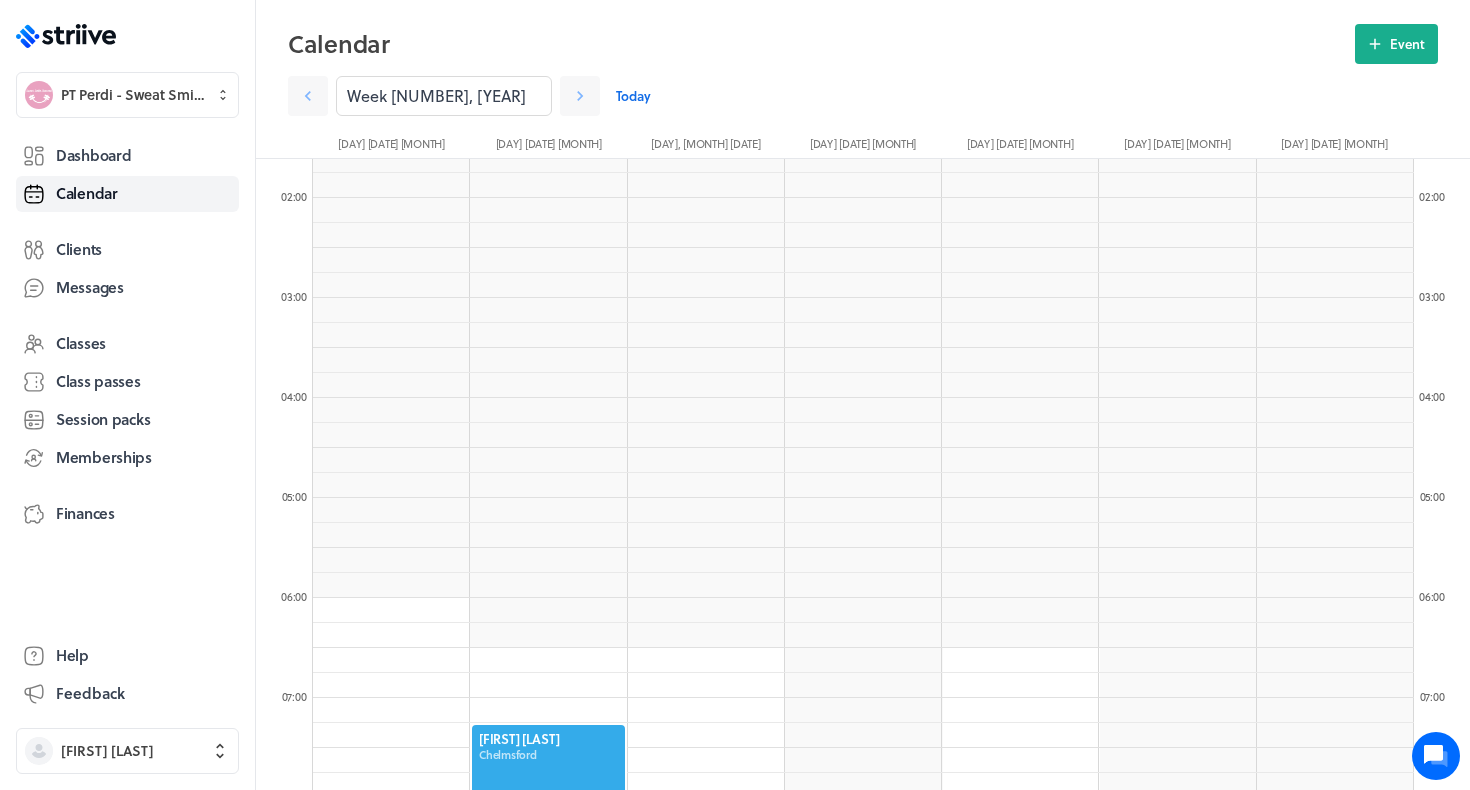 scroll, scrollTop: 612, scrollLeft: 0, axis: vertical 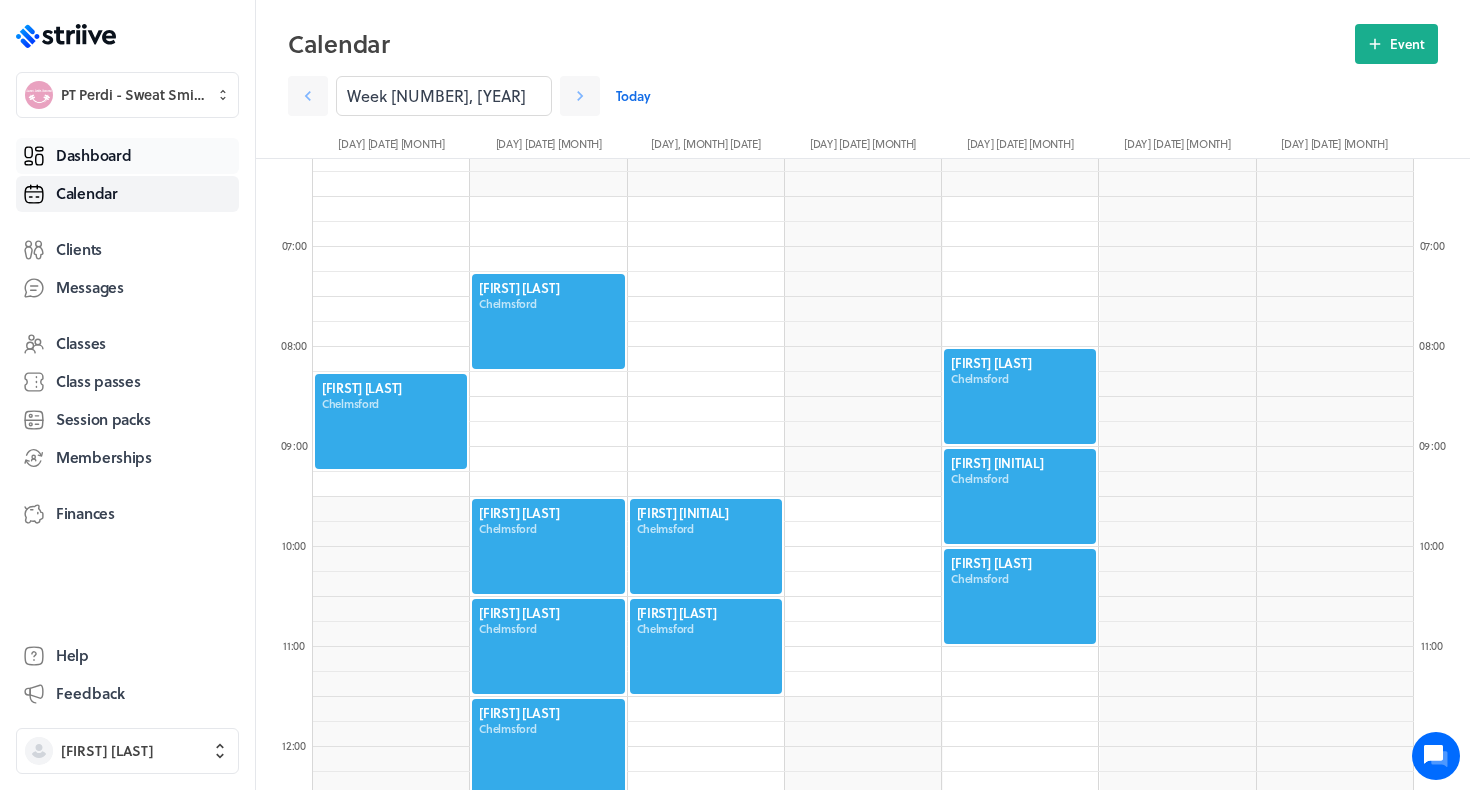 click on "Dashboard" at bounding box center (127, 156) 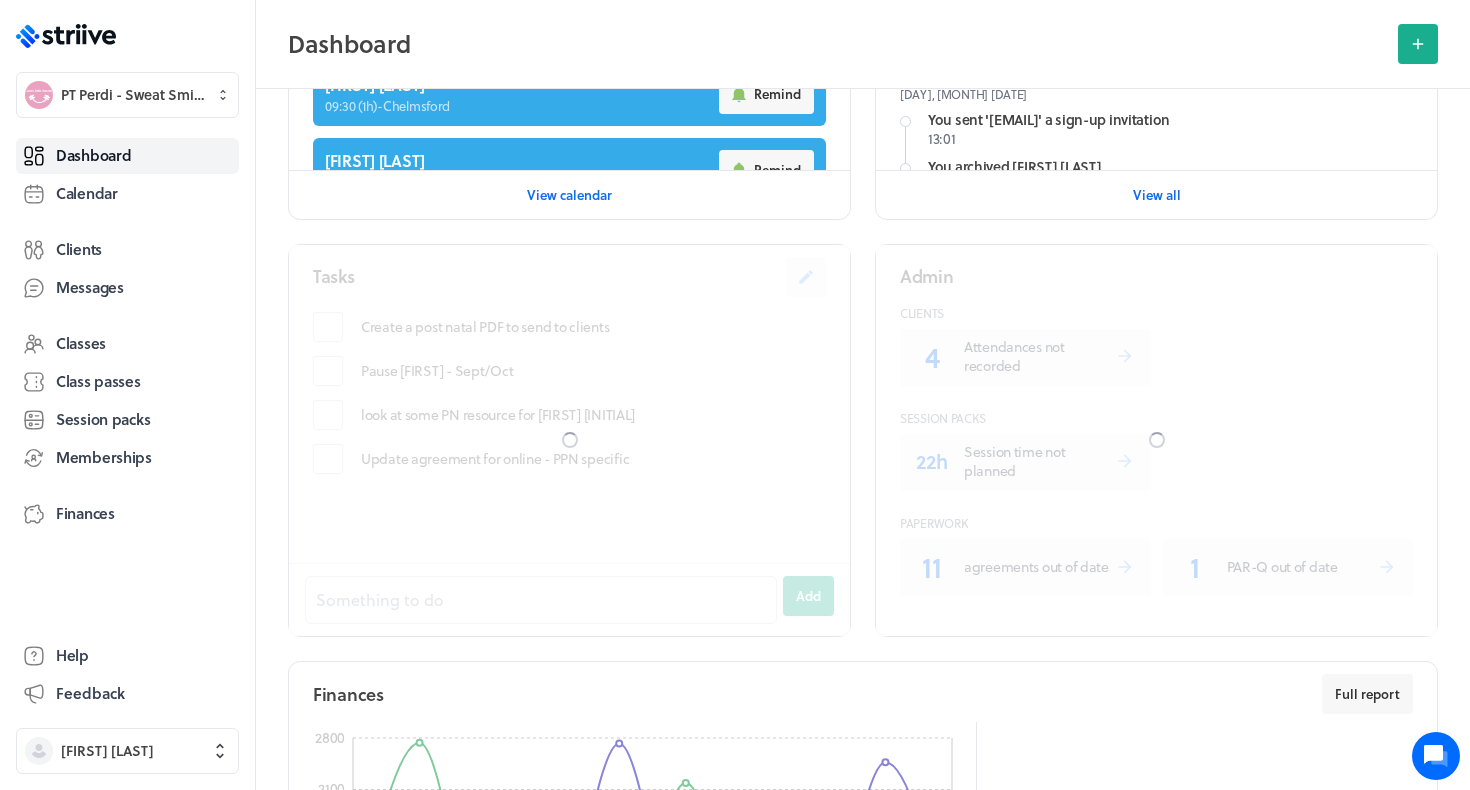 scroll, scrollTop: 612, scrollLeft: 0, axis: vertical 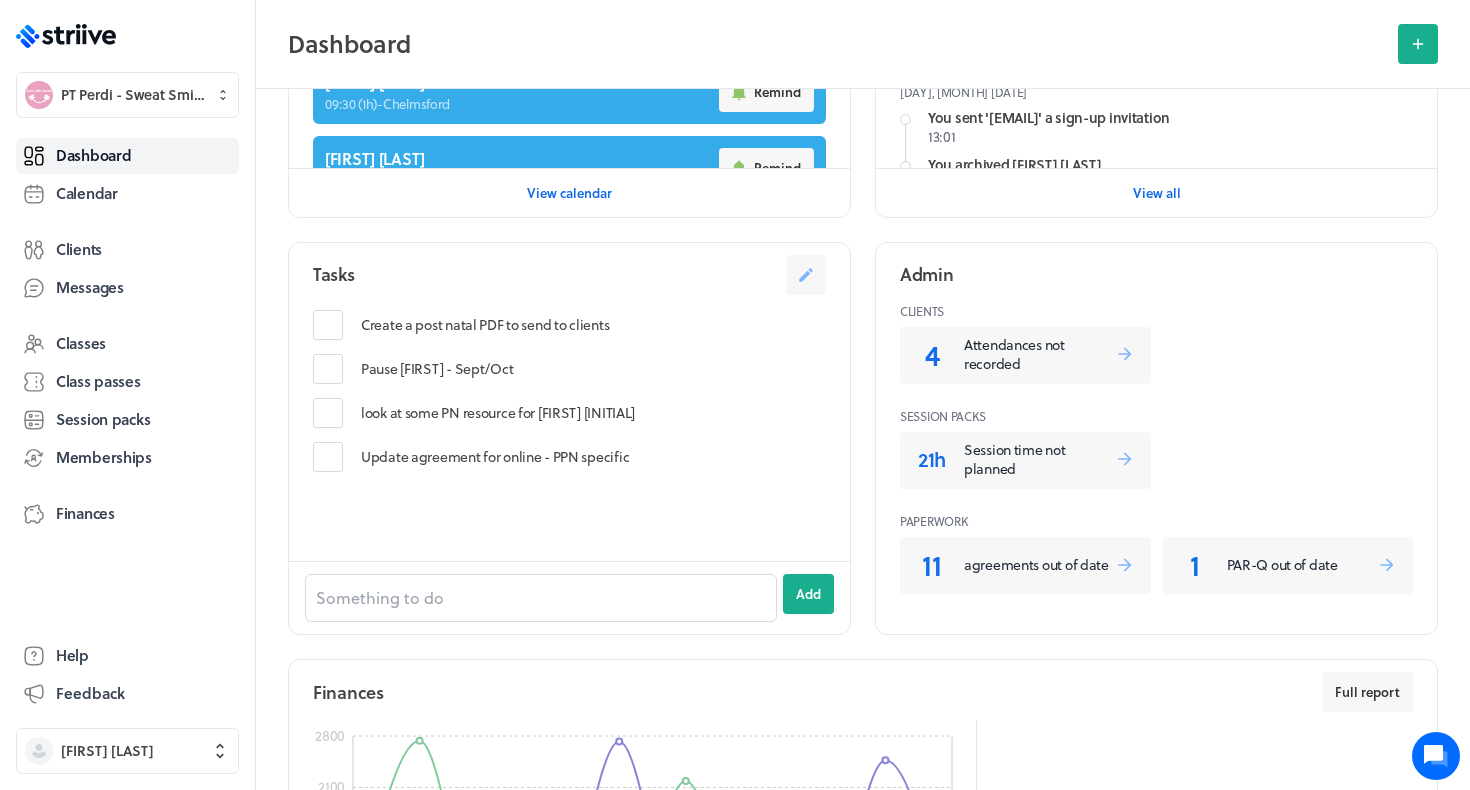 click on "Session time not planned" at bounding box center [1039, 459] 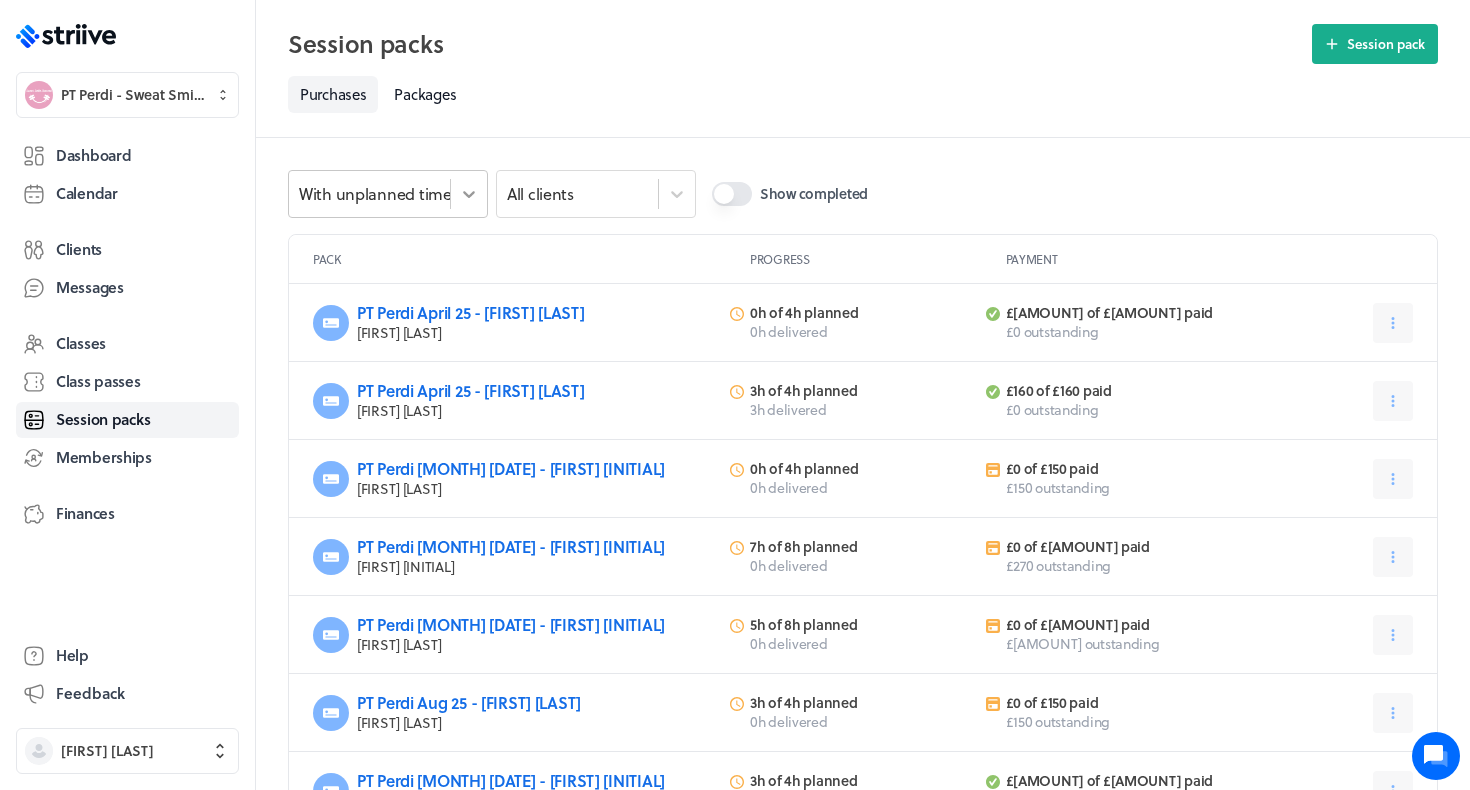 scroll, scrollTop: 0, scrollLeft: 0, axis: both 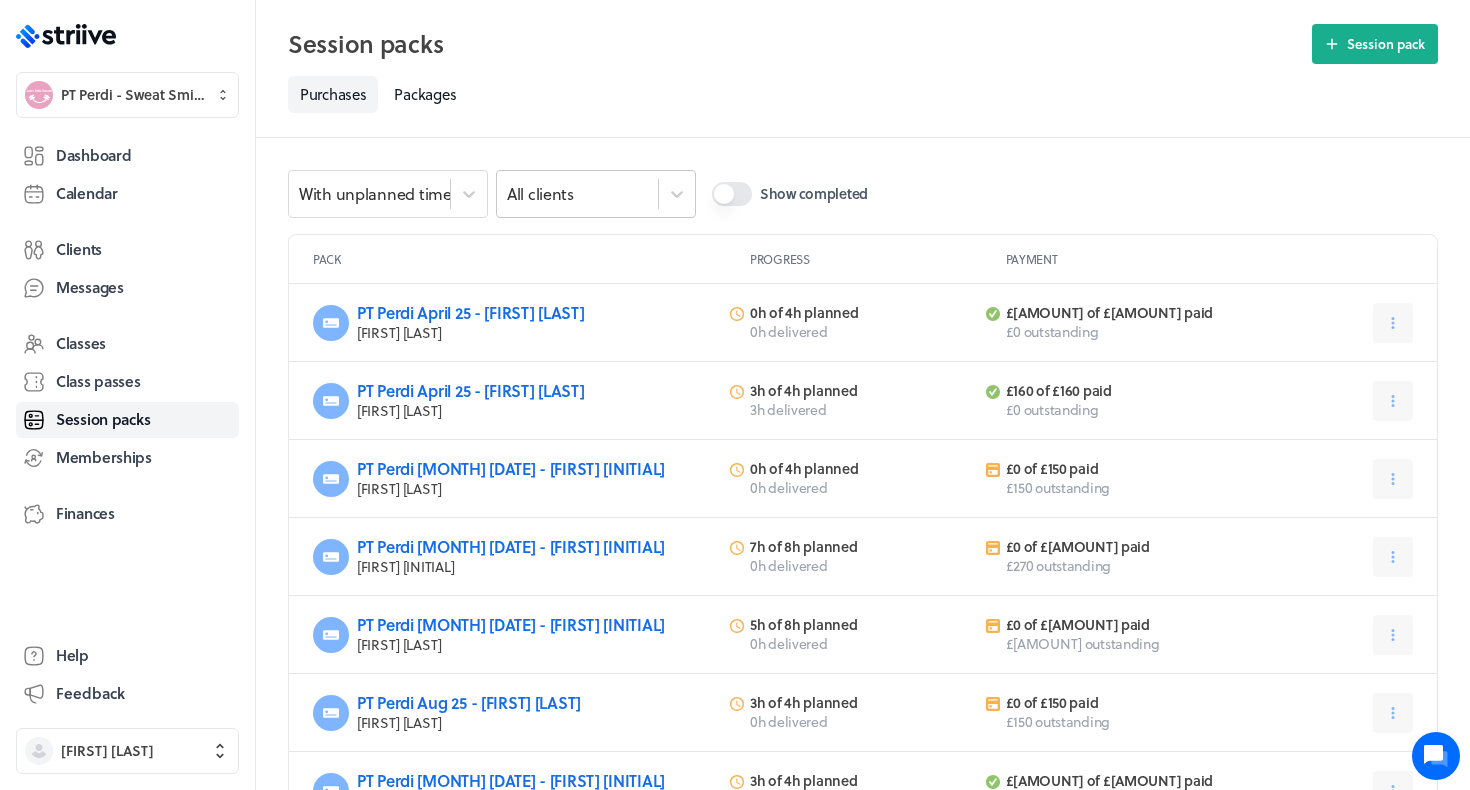 click on "All clients" at bounding box center [577, 194] 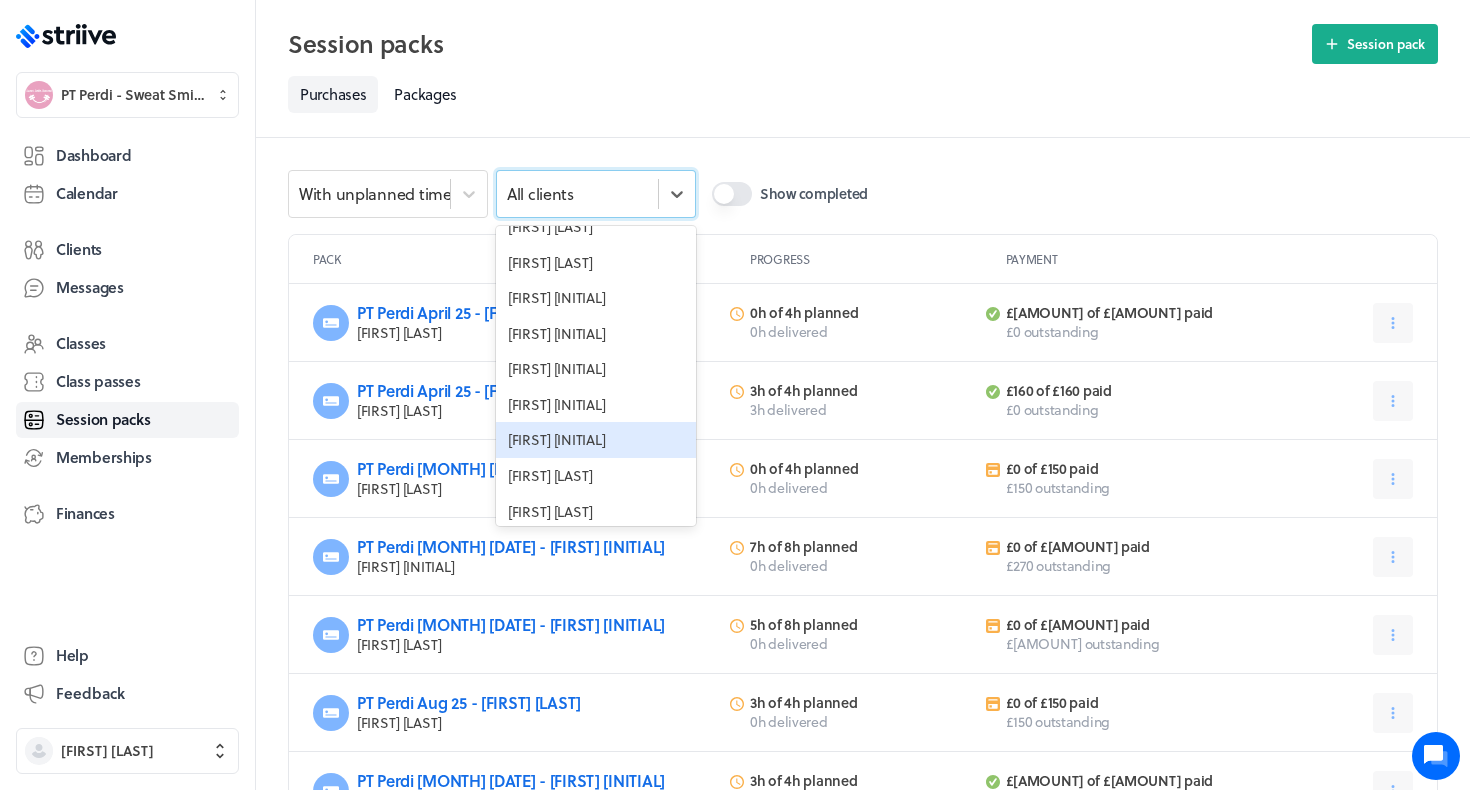 scroll, scrollTop: 565, scrollLeft: 0, axis: vertical 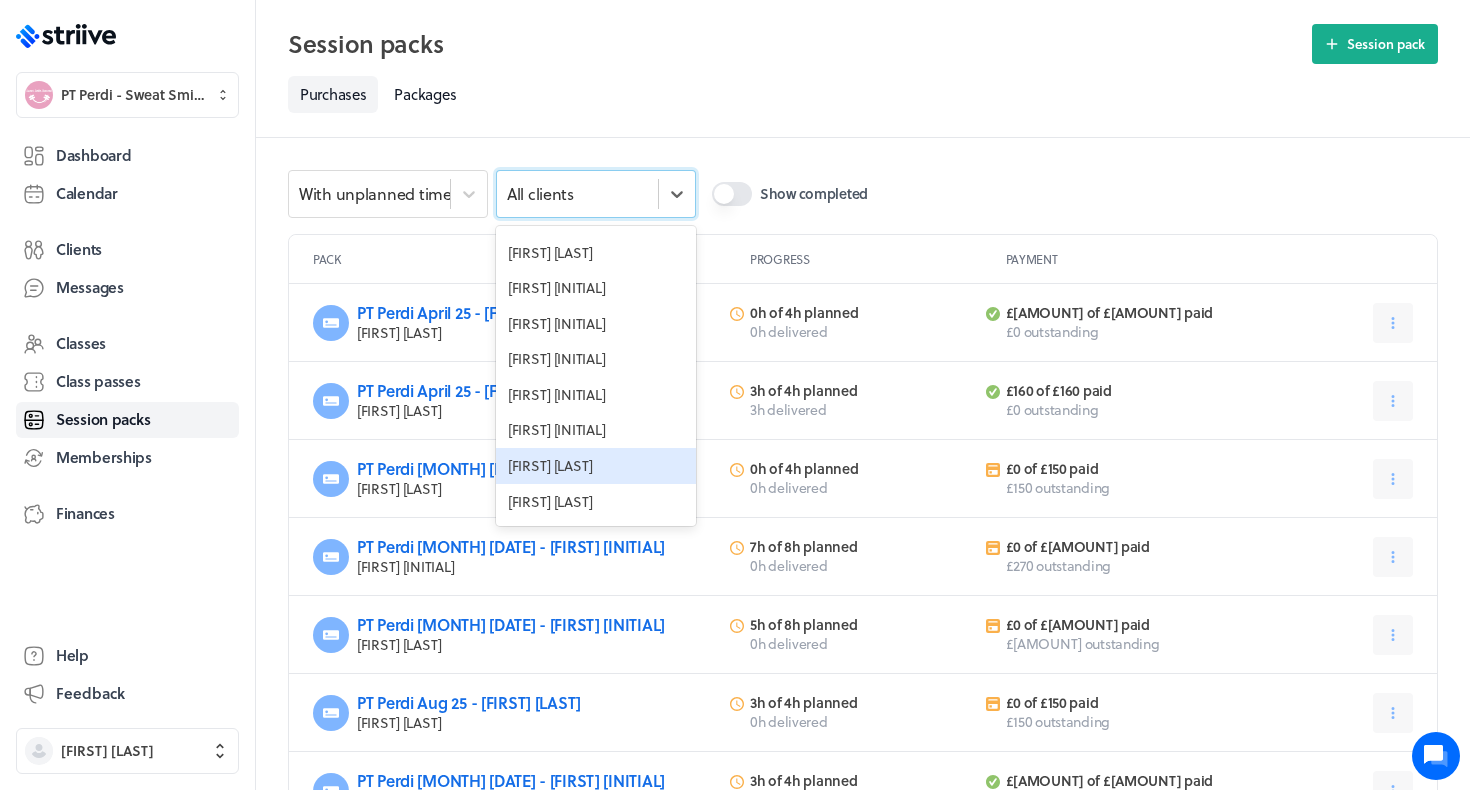 click on "[FIRST] [LAST]" at bounding box center (596, 466) 